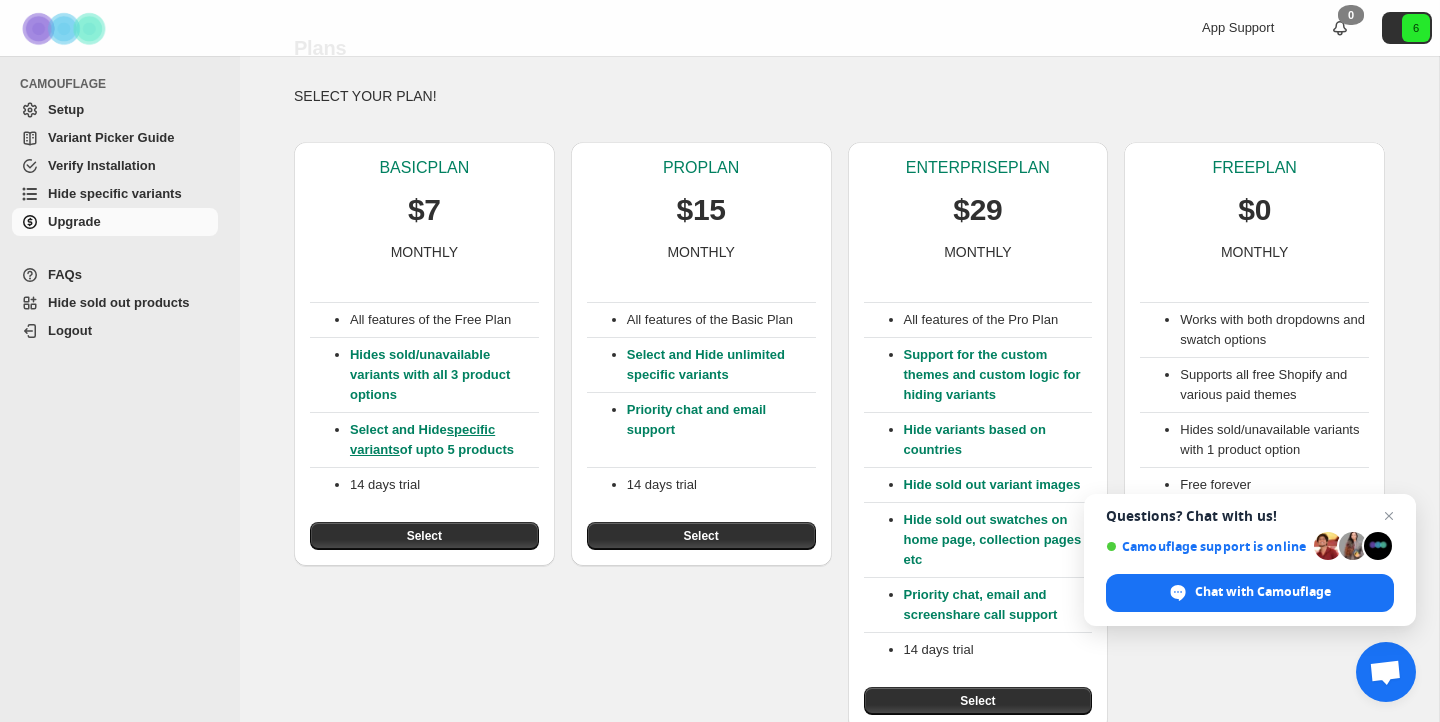 scroll, scrollTop: 48, scrollLeft: 0, axis: vertical 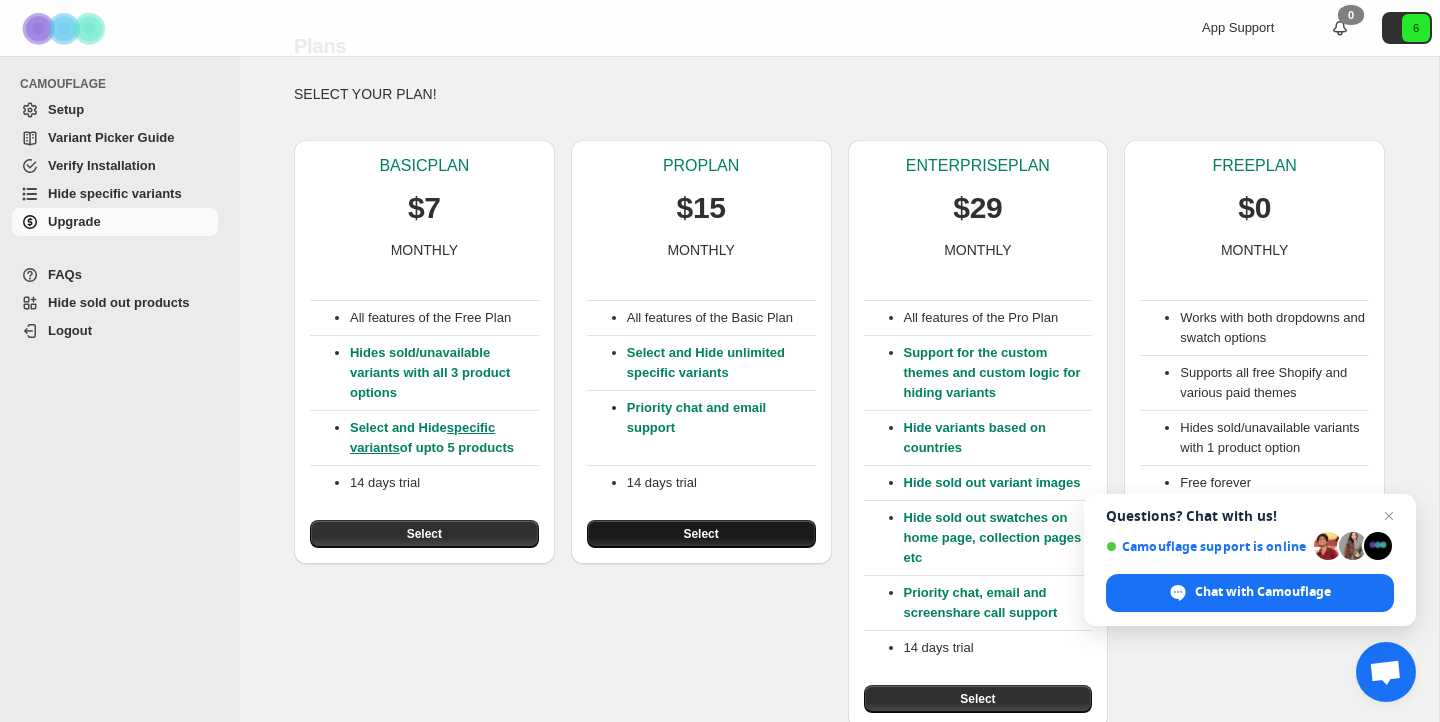 click on "Select" at bounding box center [424, 534] 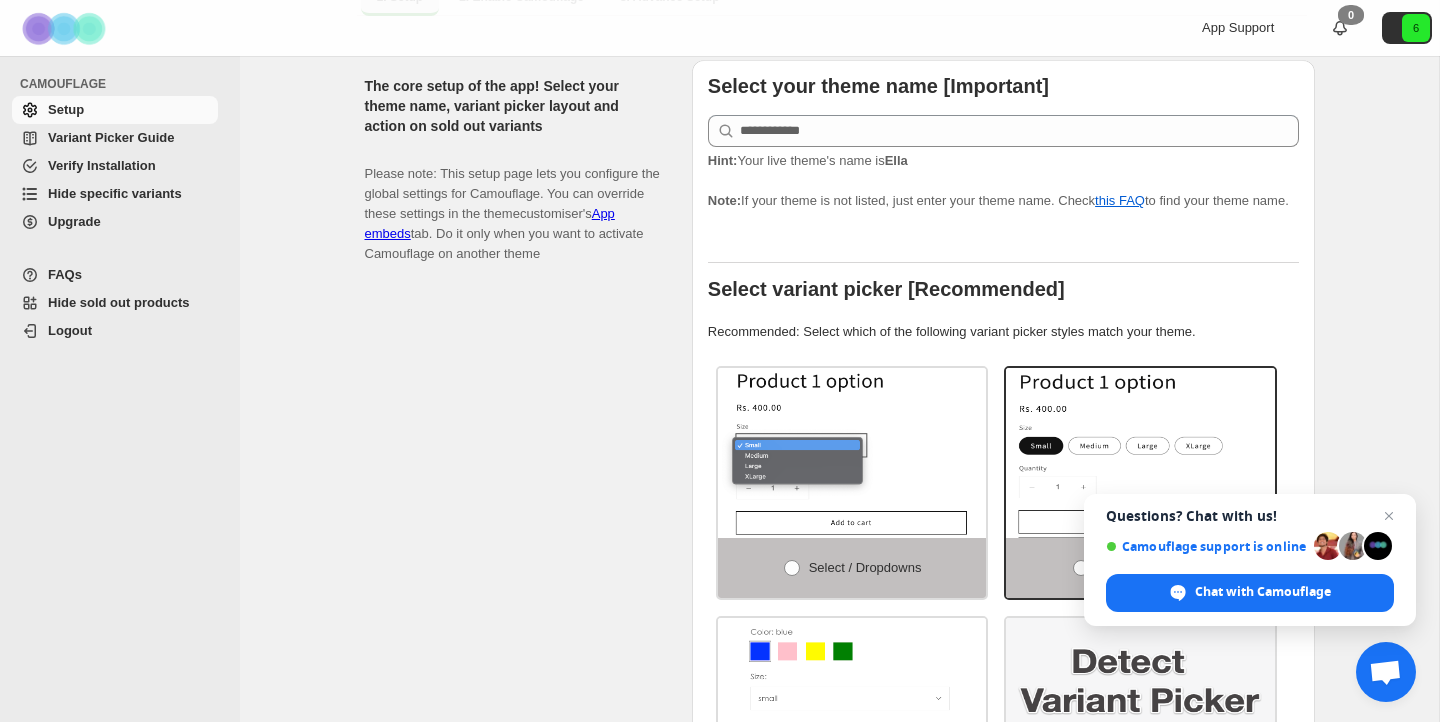 scroll, scrollTop: 0, scrollLeft: 0, axis: both 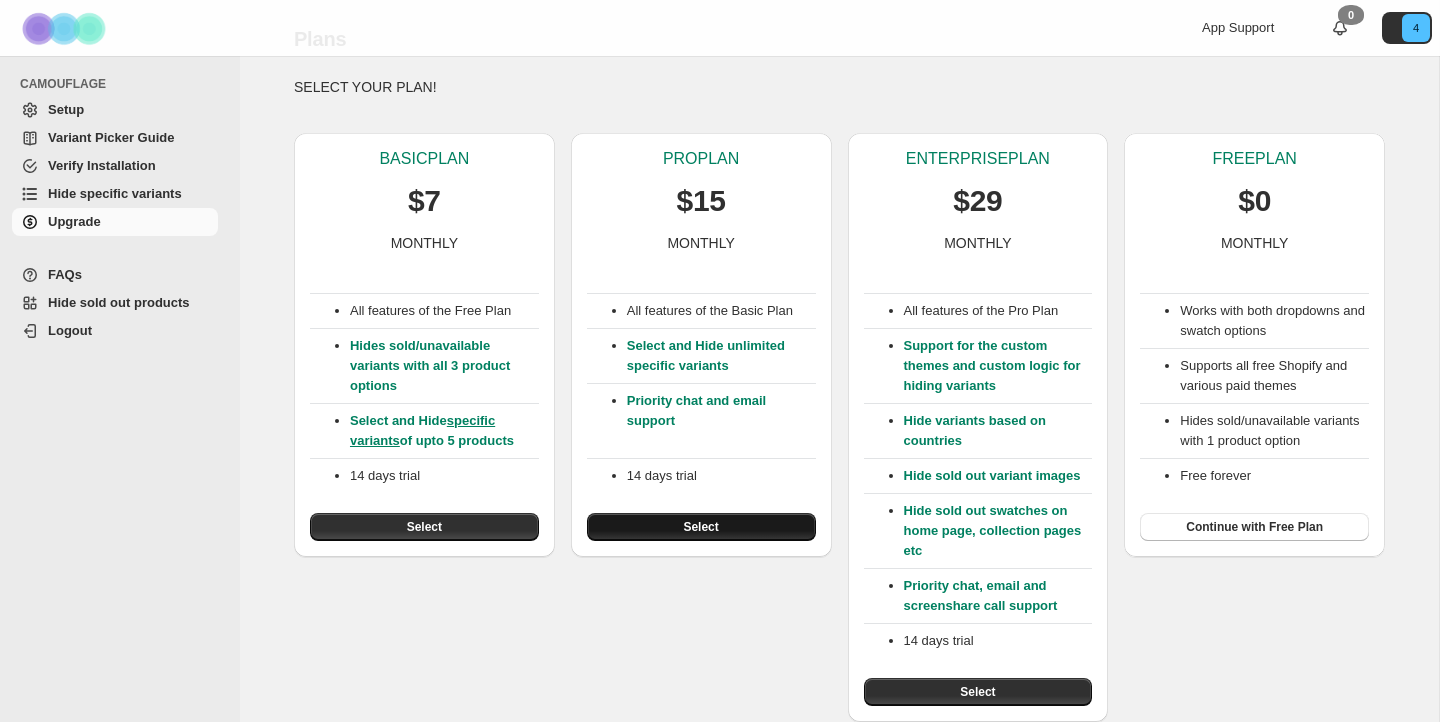 click on "Select" at bounding box center (424, 527) 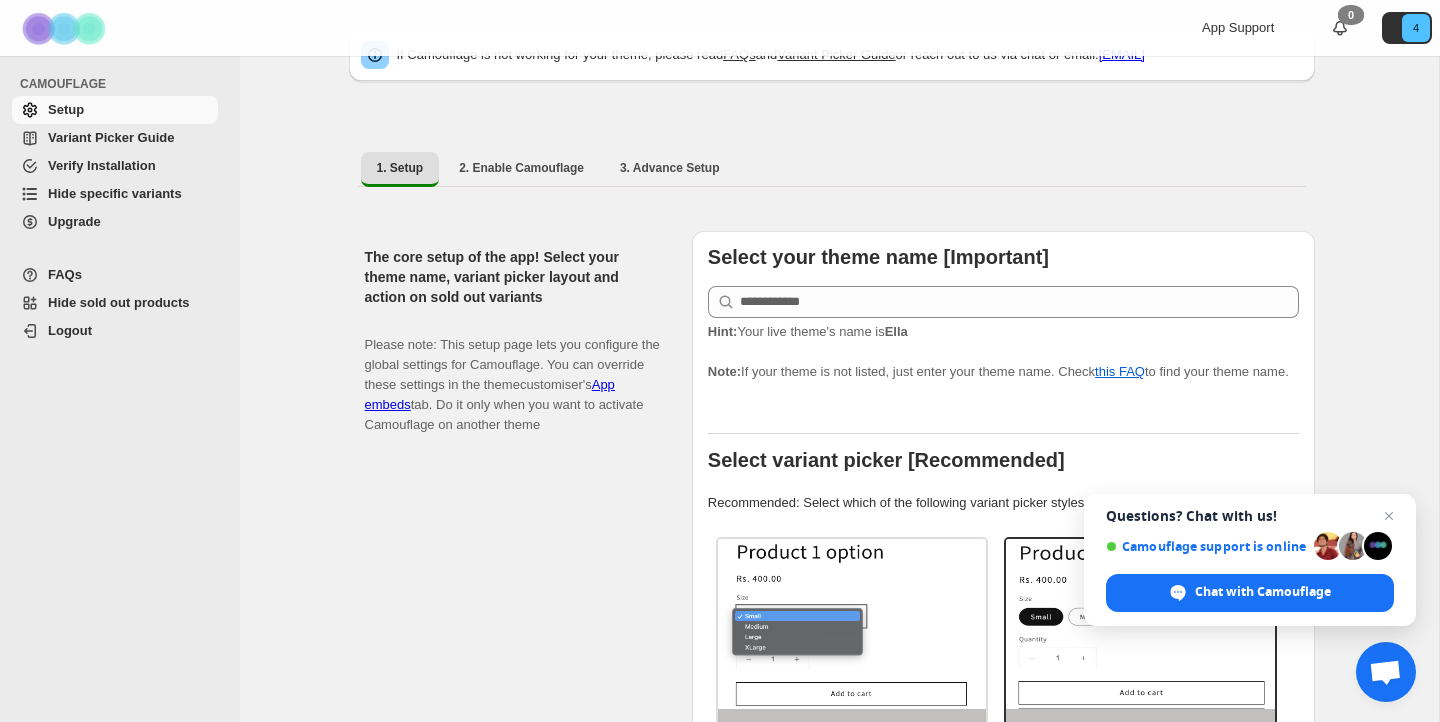 scroll, scrollTop: 82, scrollLeft: 0, axis: vertical 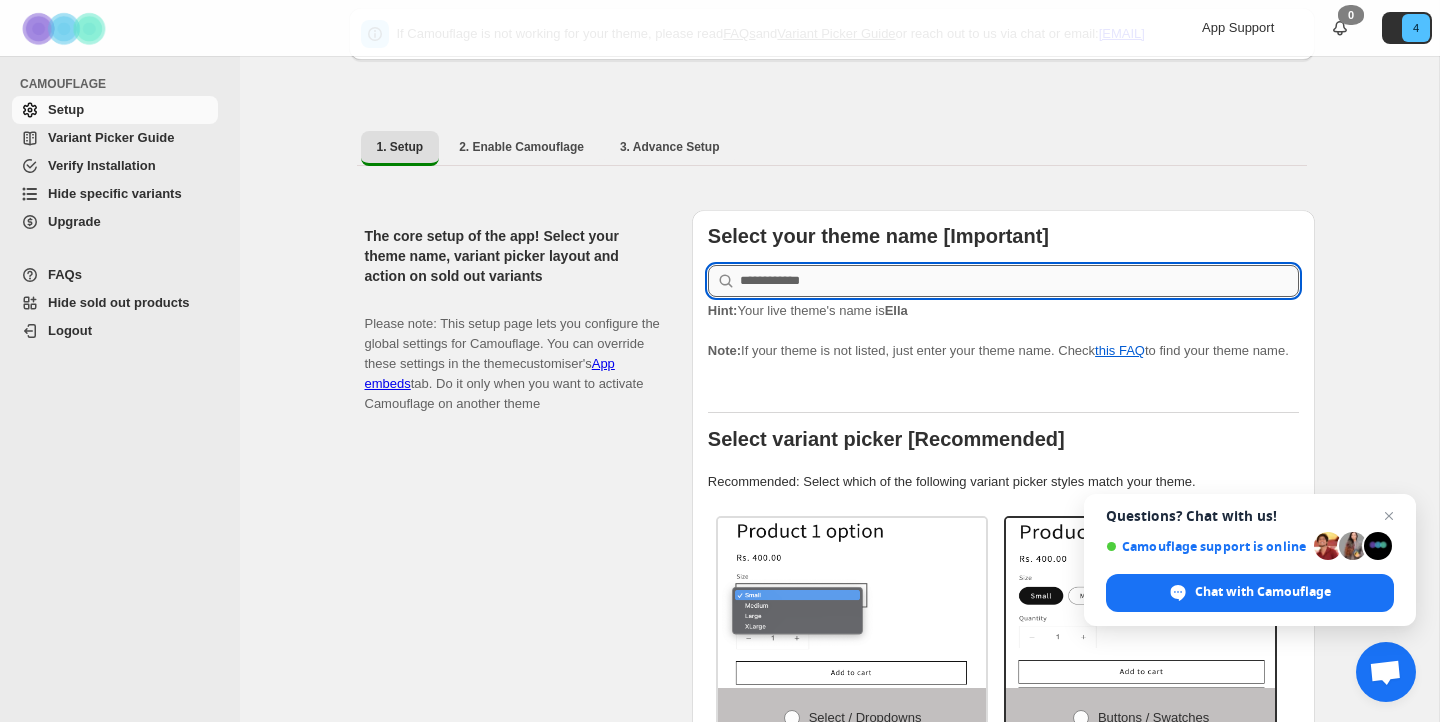 click at bounding box center (1019, 281) 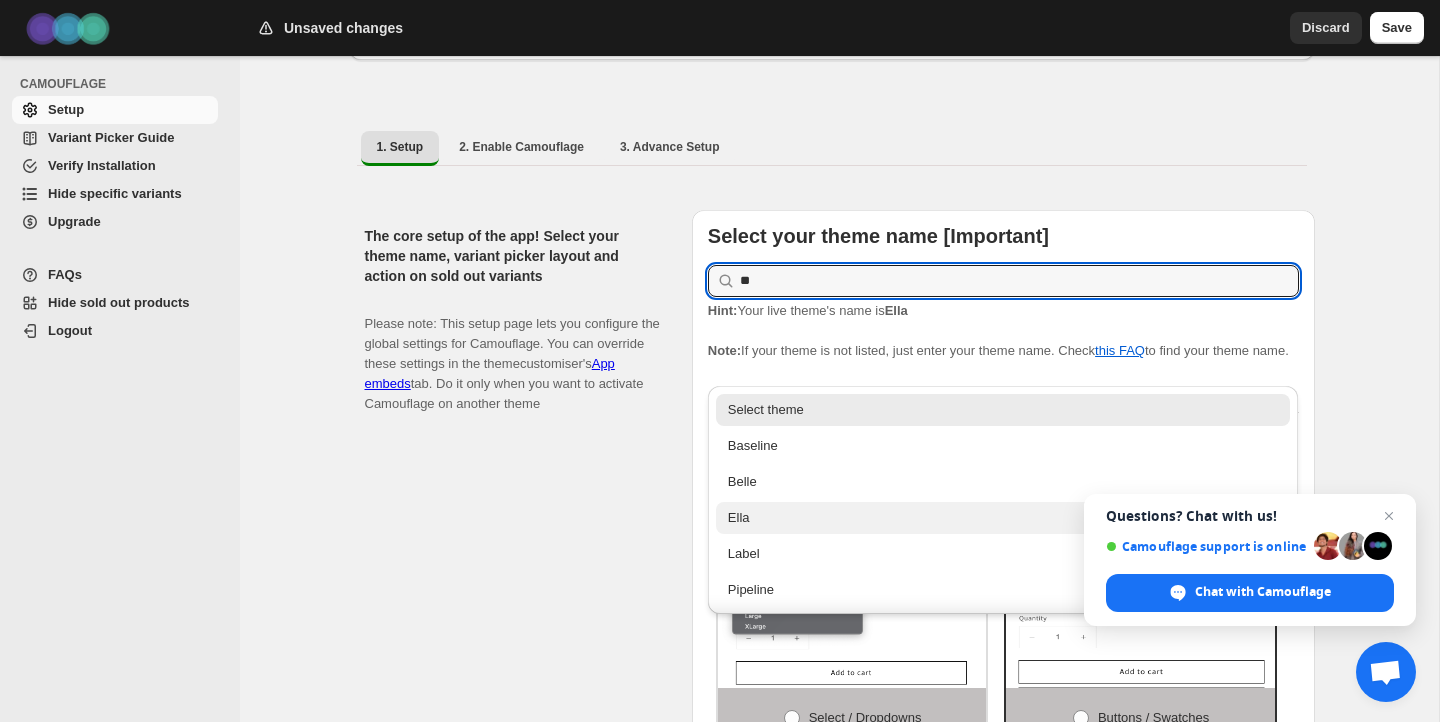 click on "Ella" at bounding box center (1003, 518) 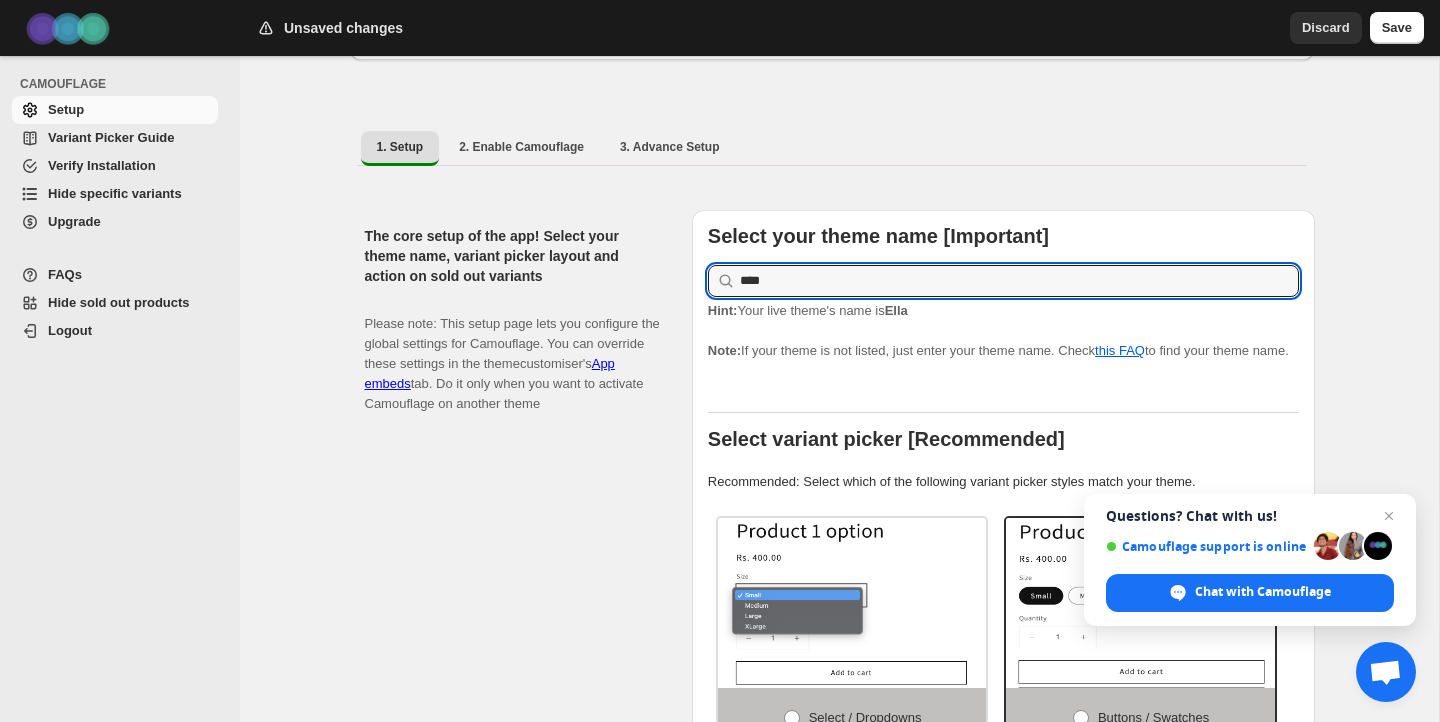 type on "****" 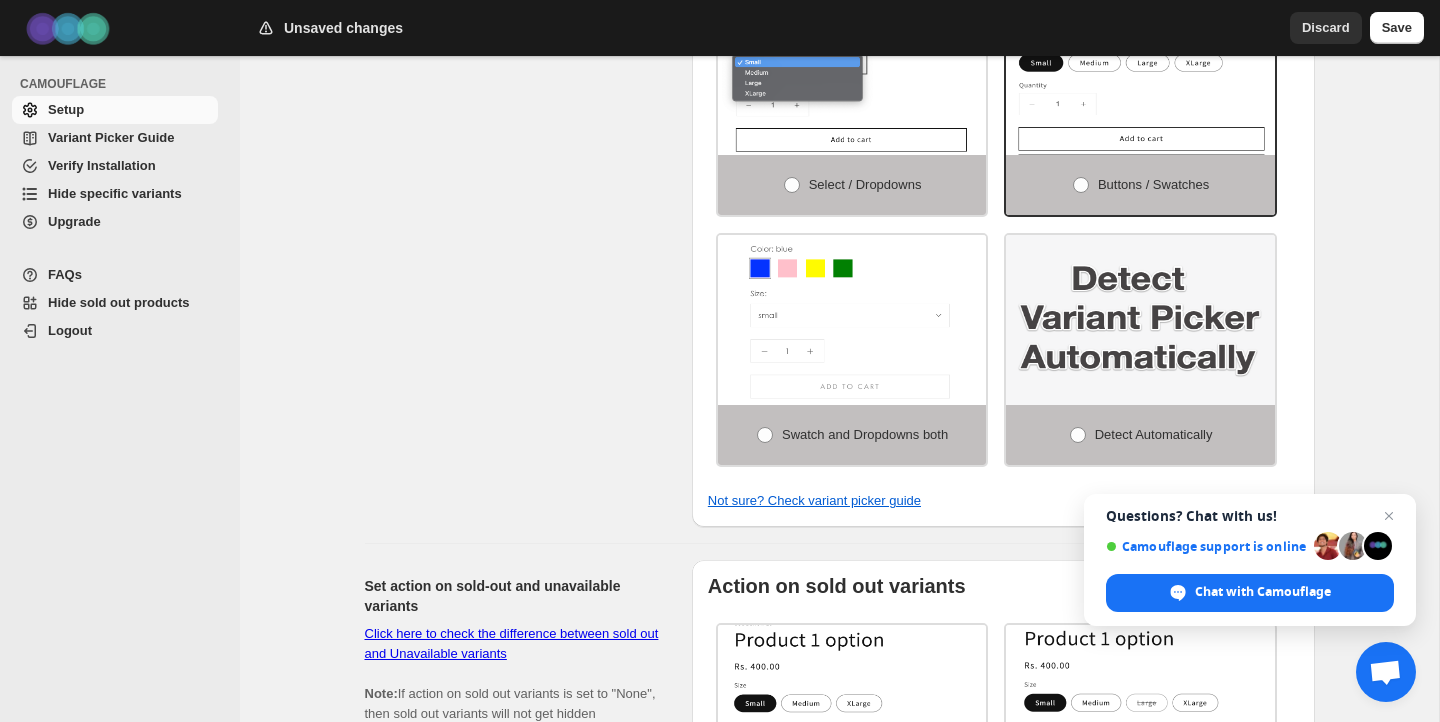 scroll, scrollTop: 617, scrollLeft: 0, axis: vertical 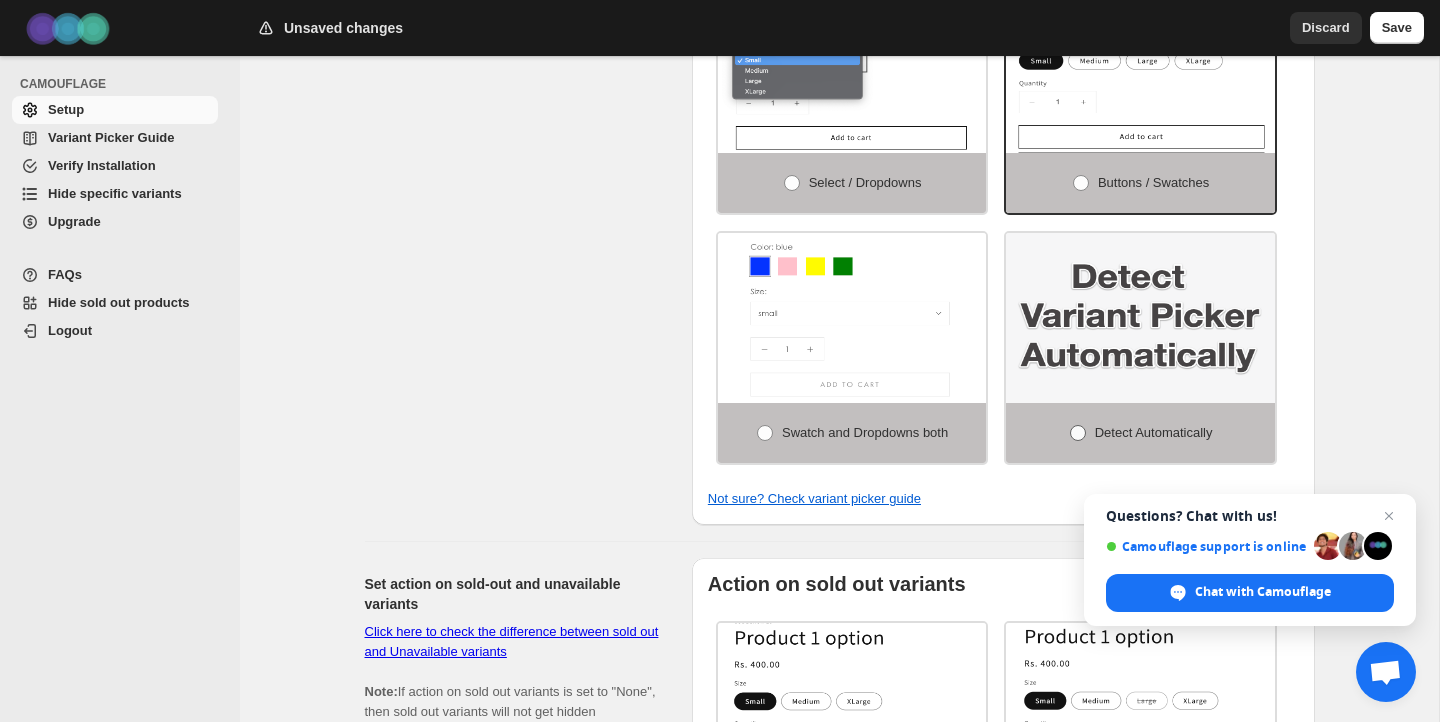 click at bounding box center [1078, 433] 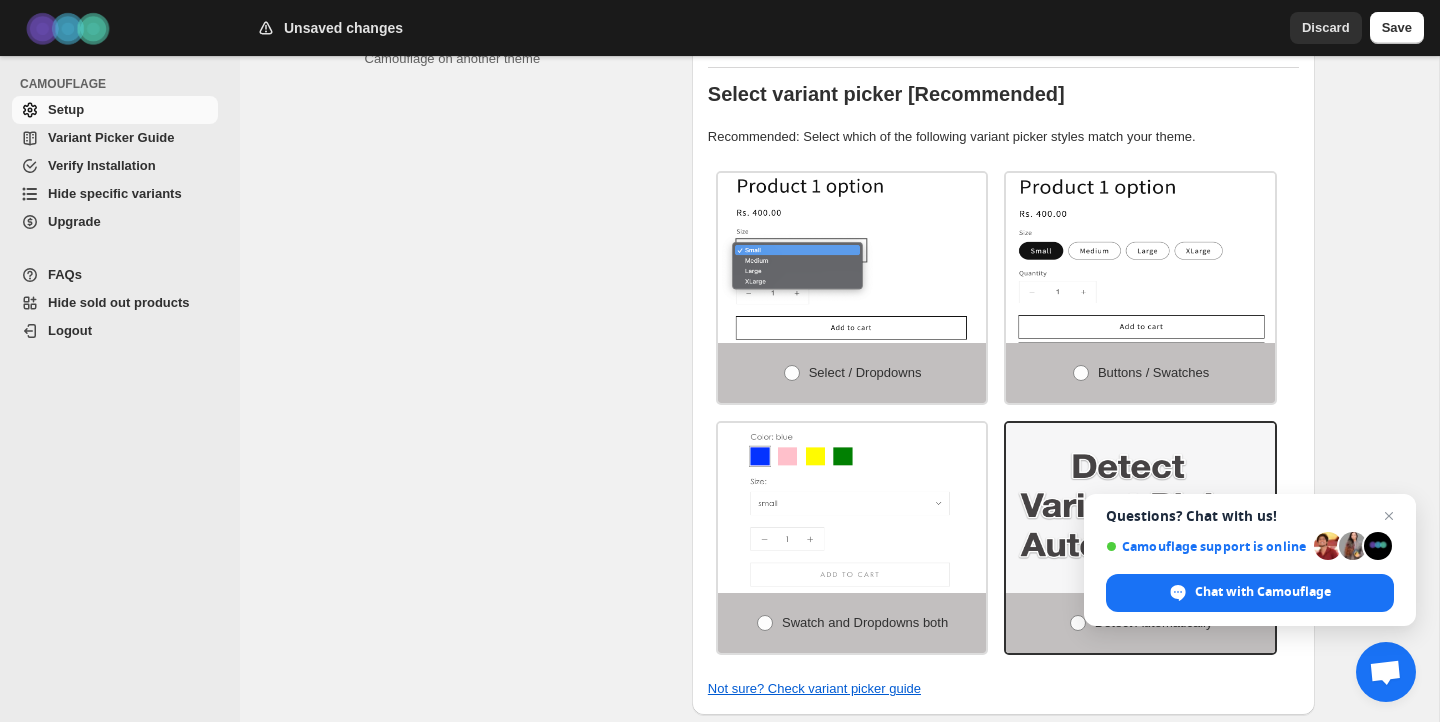 scroll, scrollTop: 432, scrollLeft: 0, axis: vertical 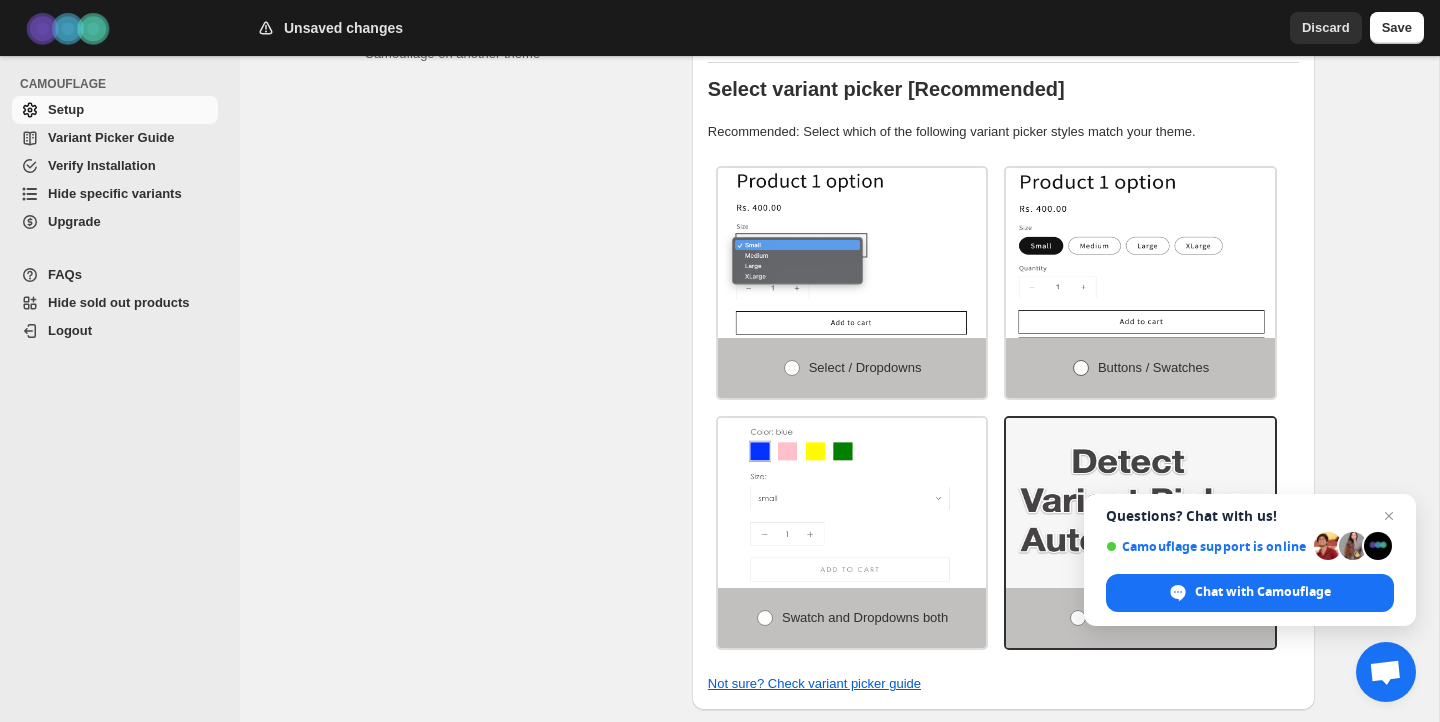 click on "Buttons / Swatches" at bounding box center [1153, 367] 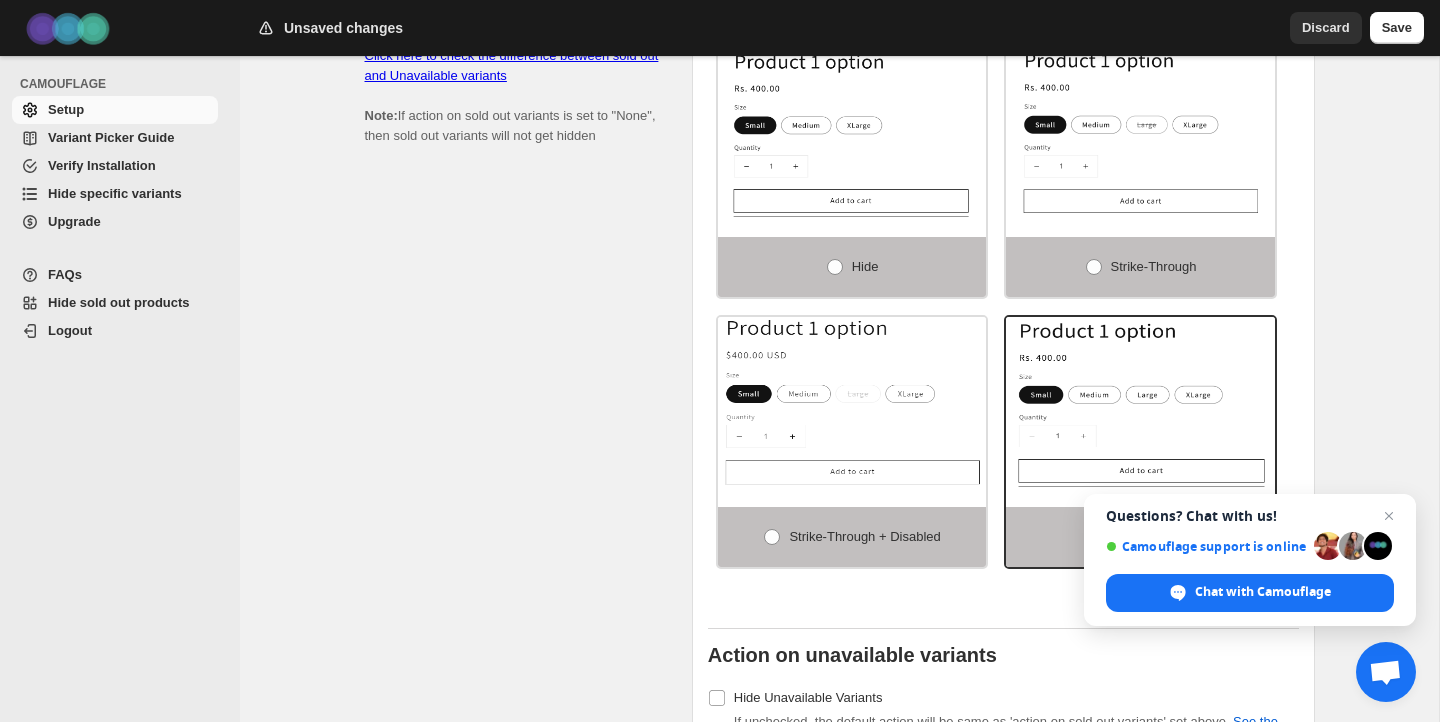scroll, scrollTop: 1189, scrollLeft: 0, axis: vertical 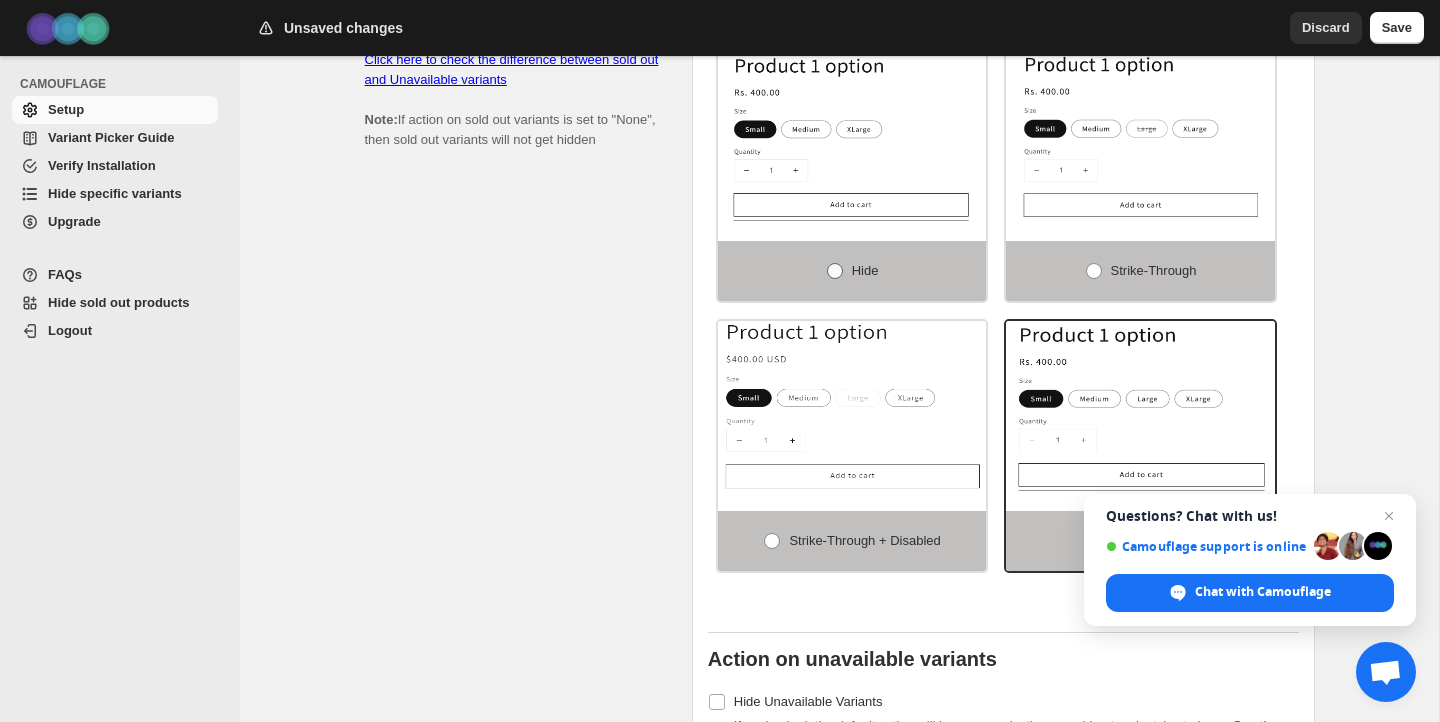 click on "Hide" at bounding box center [852, 271] 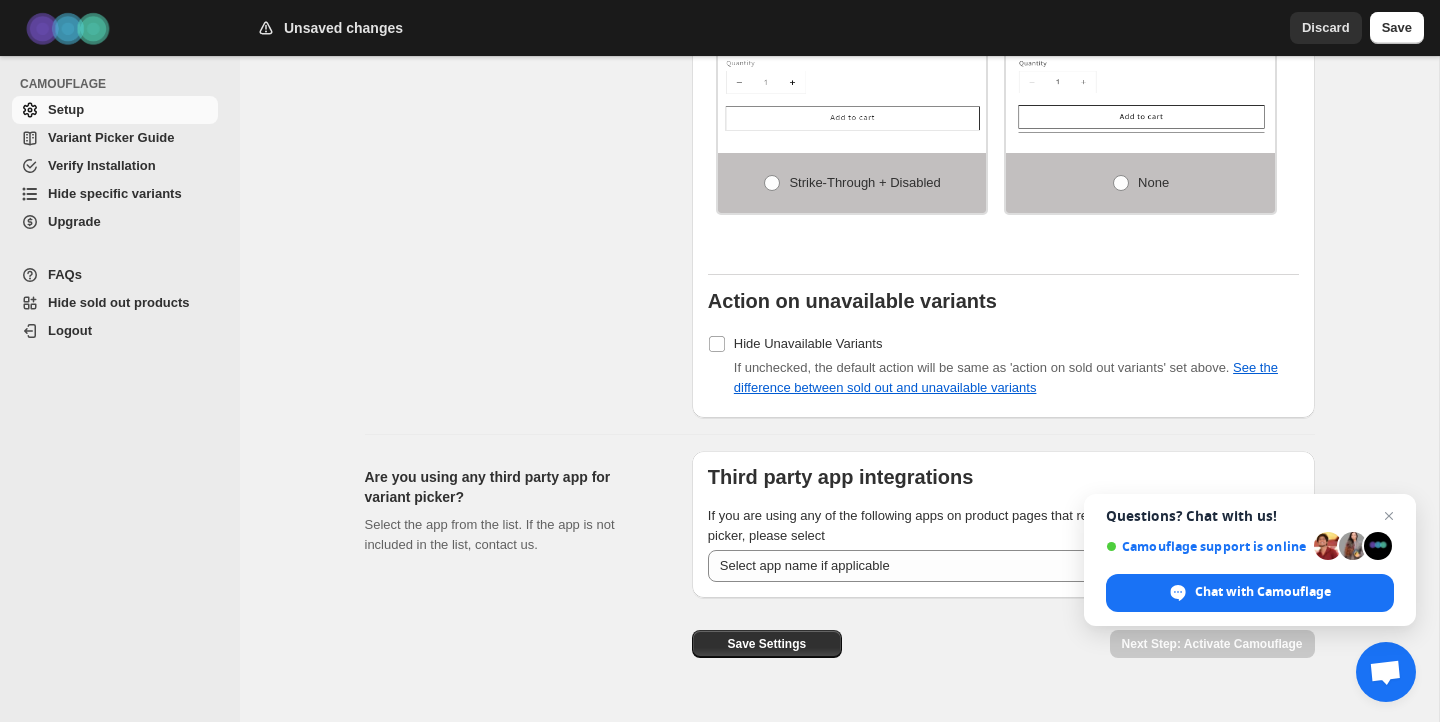 scroll, scrollTop: 1550, scrollLeft: 0, axis: vertical 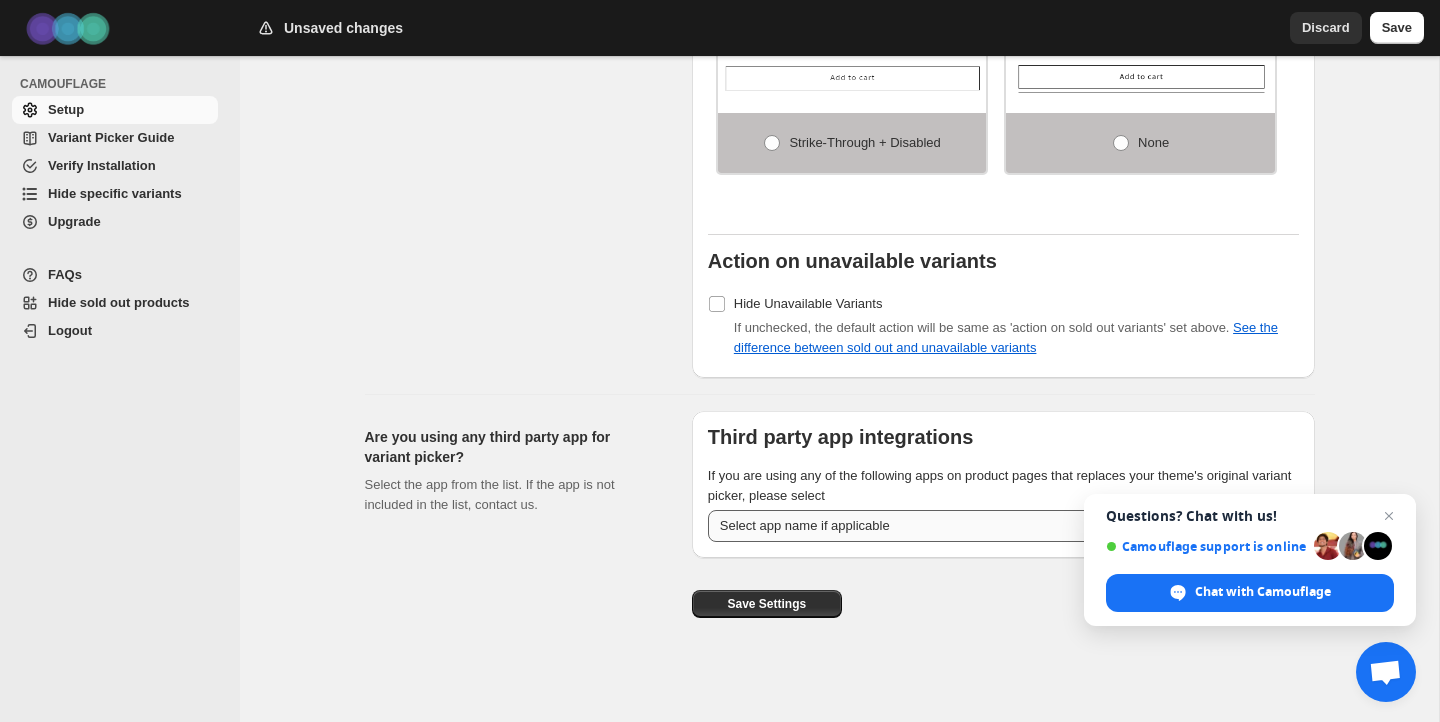 click on "**********" at bounding box center [1003, 526] 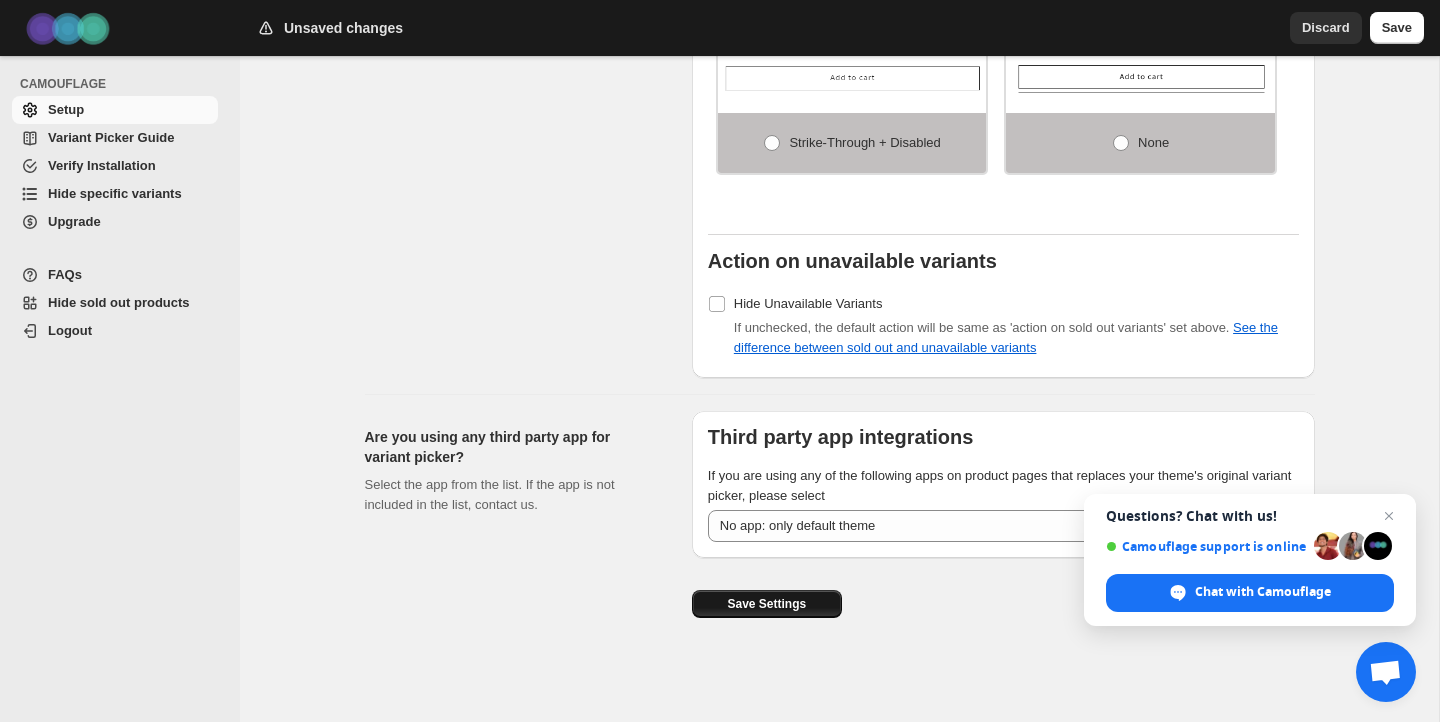 click on "Save Settings" at bounding box center [766, 604] 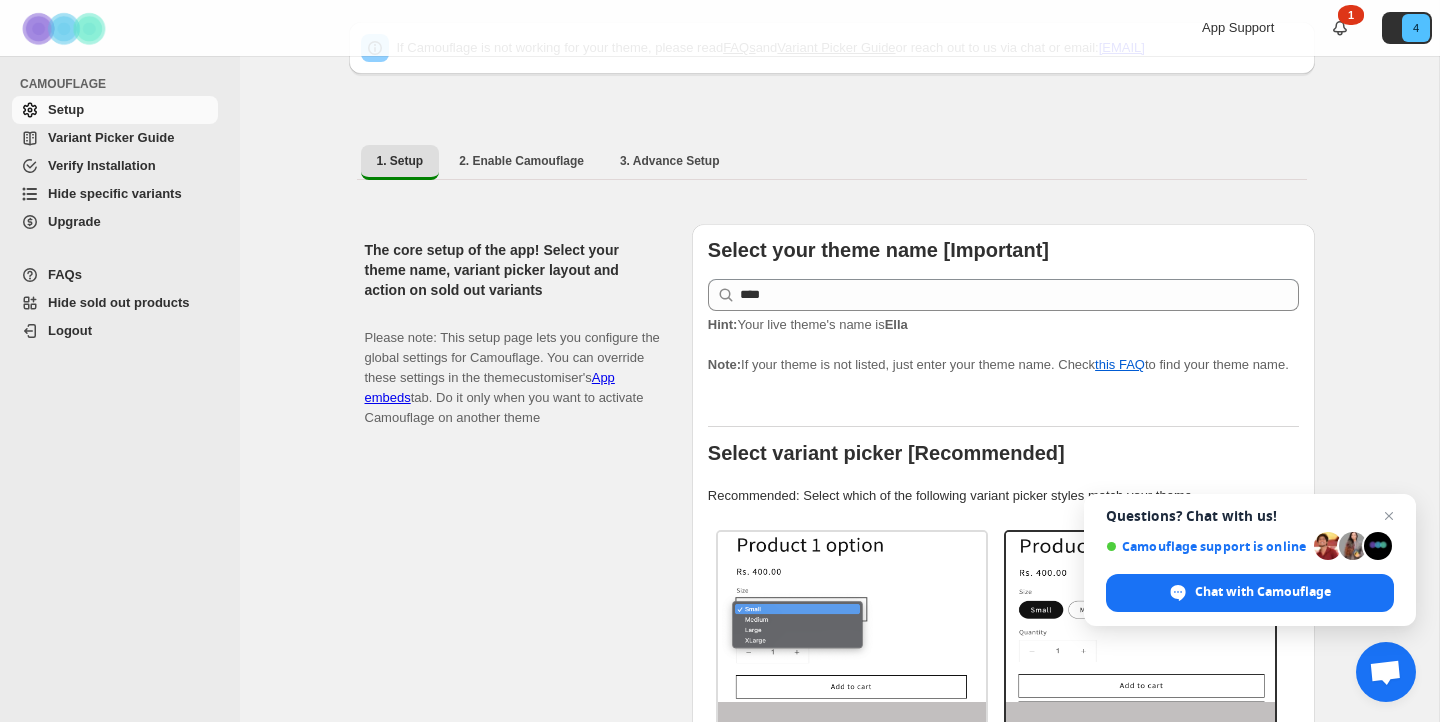 scroll, scrollTop: 0, scrollLeft: 0, axis: both 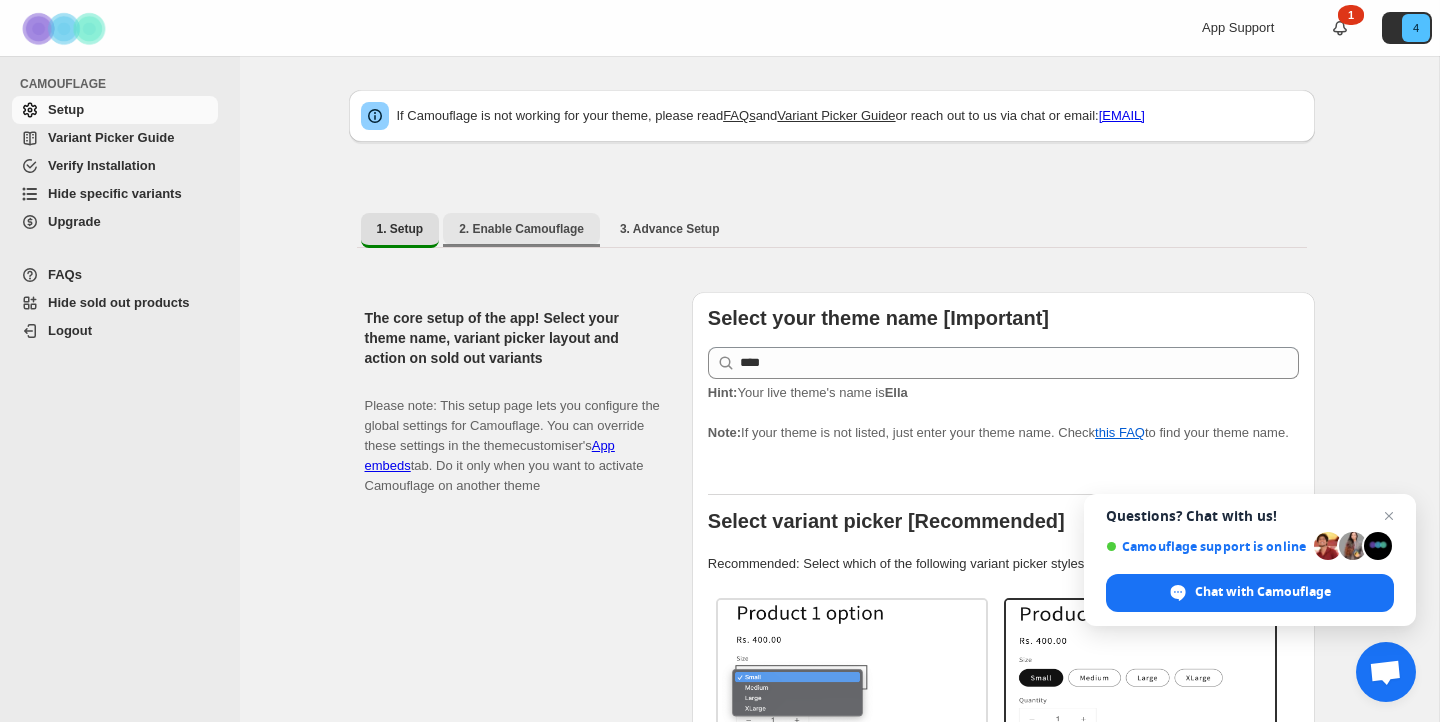 click on "2. Enable Camouflage" at bounding box center [521, 229] 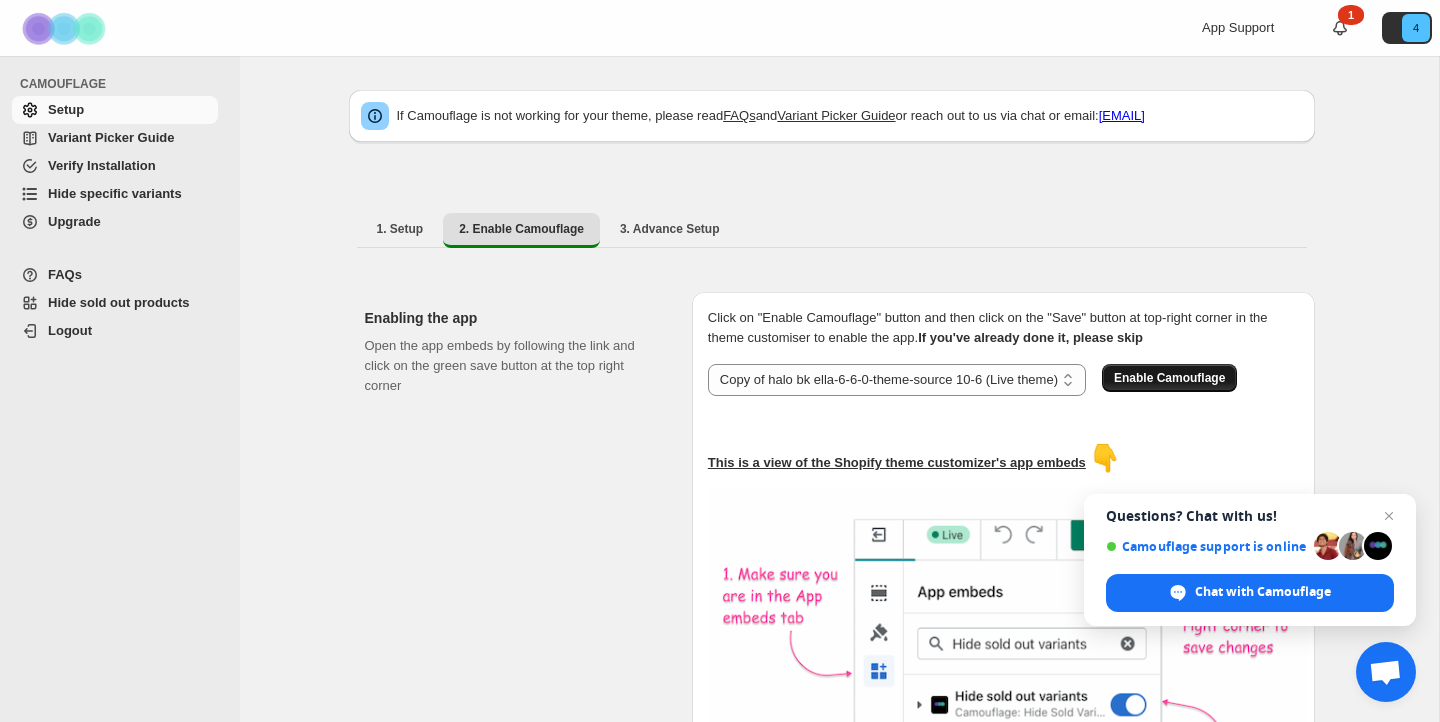 click on "Enable Camouflage" at bounding box center [1169, 378] 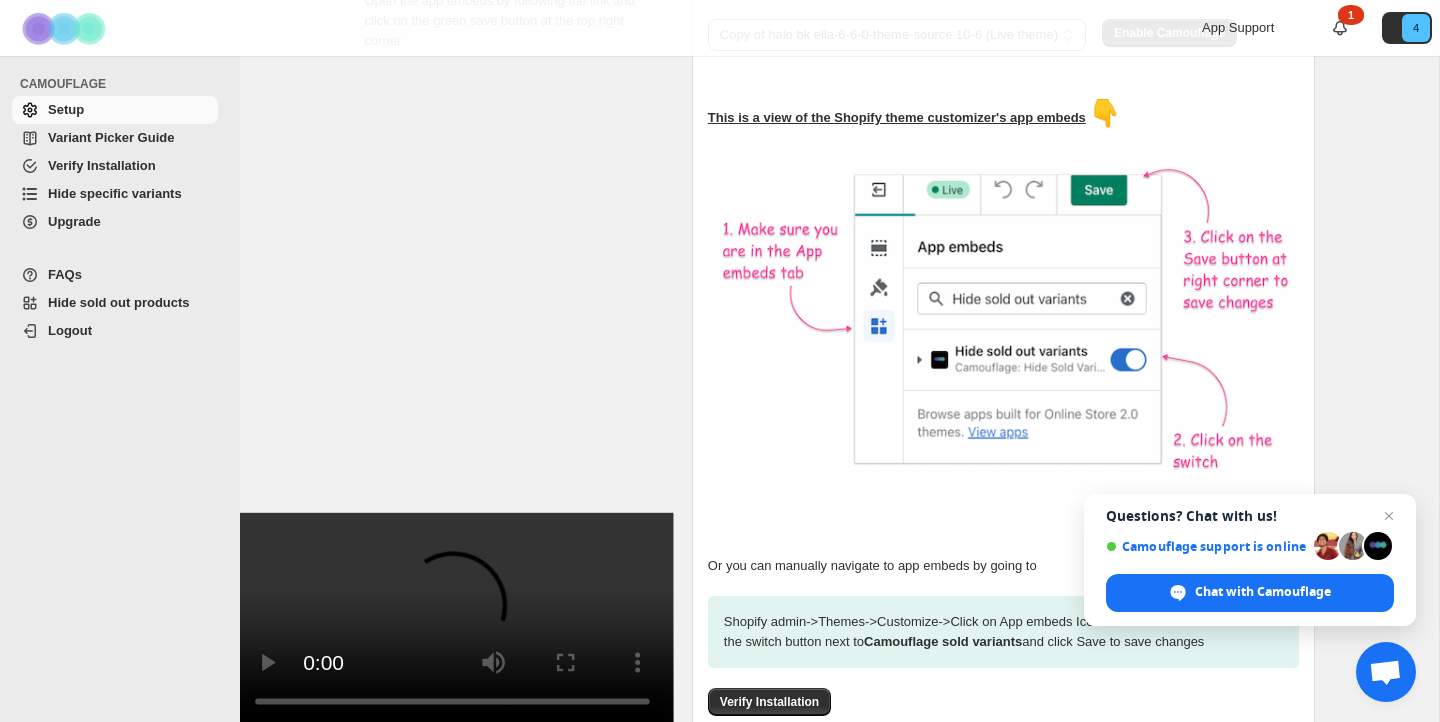 scroll, scrollTop: 481, scrollLeft: 0, axis: vertical 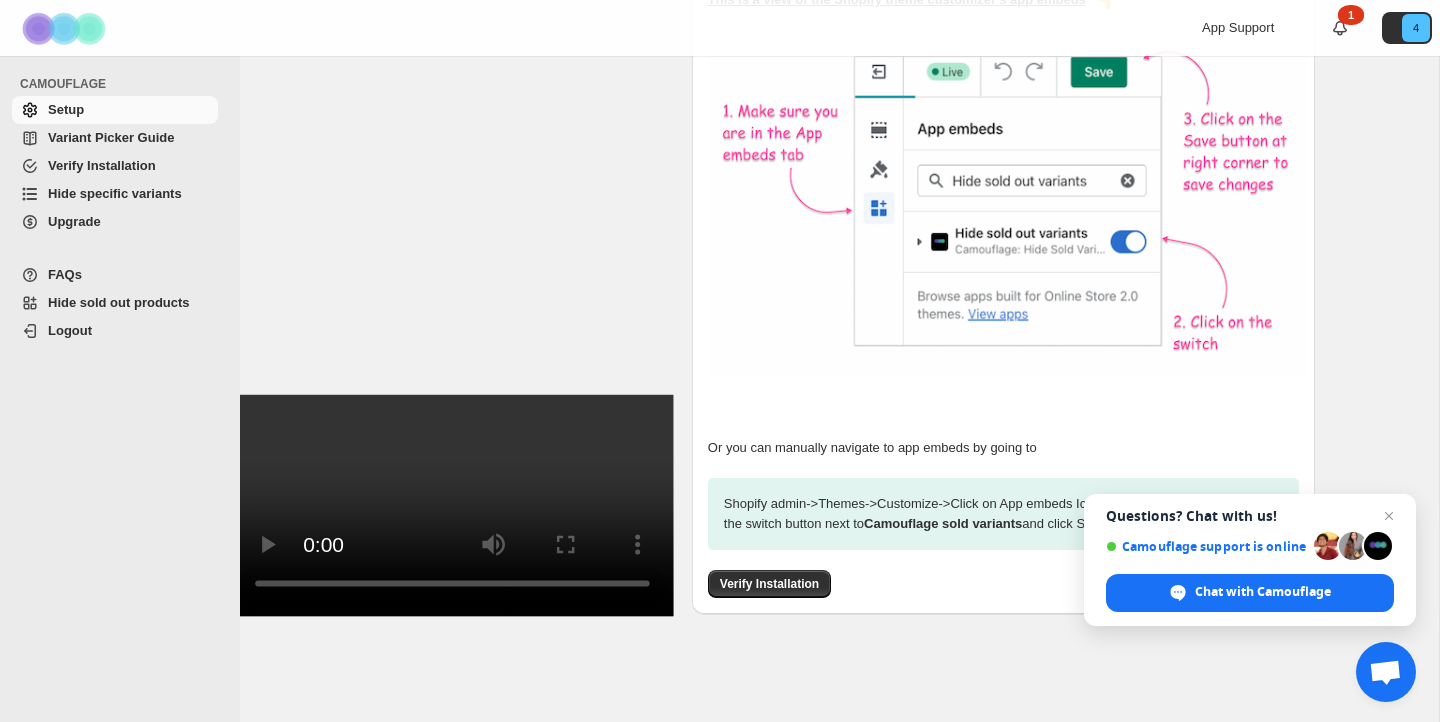 click on "**********" at bounding box center [1003, 221] 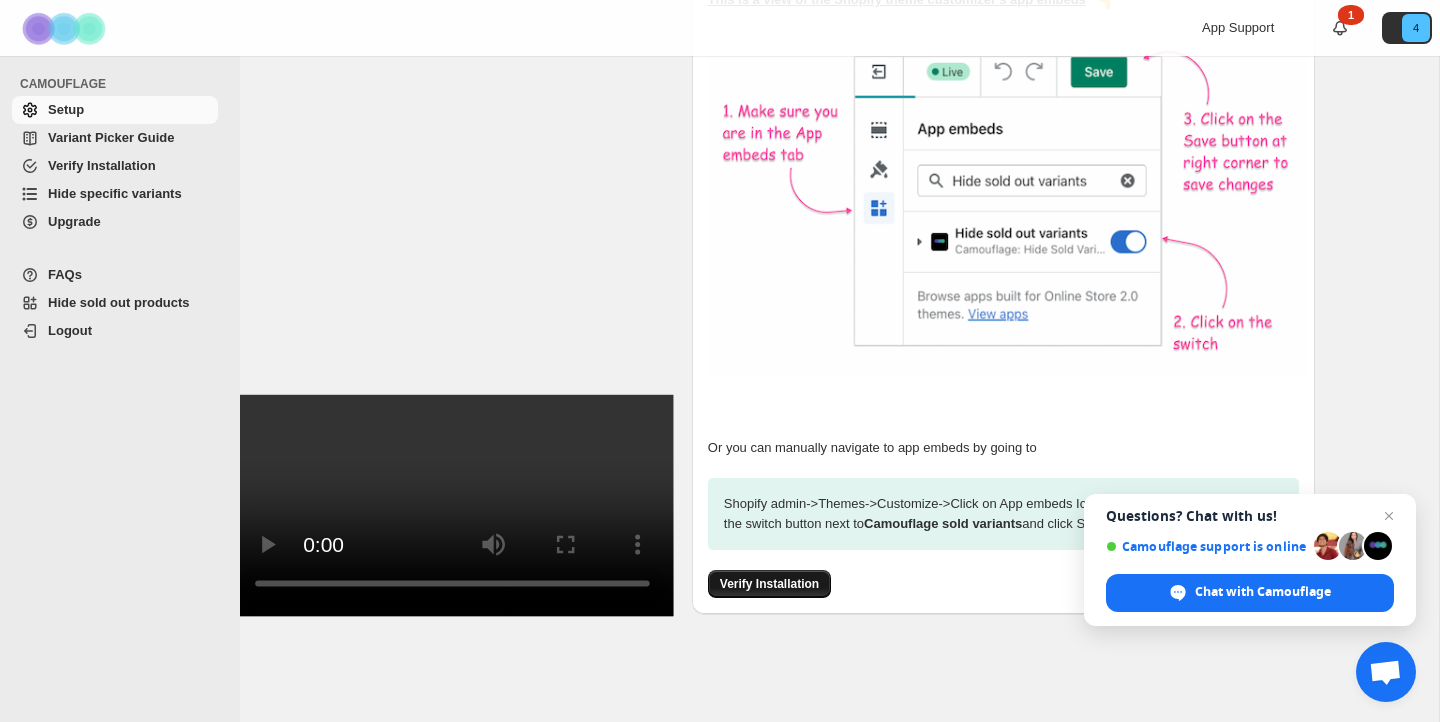click on "Verify Installation" at bounding box center (769, 584) 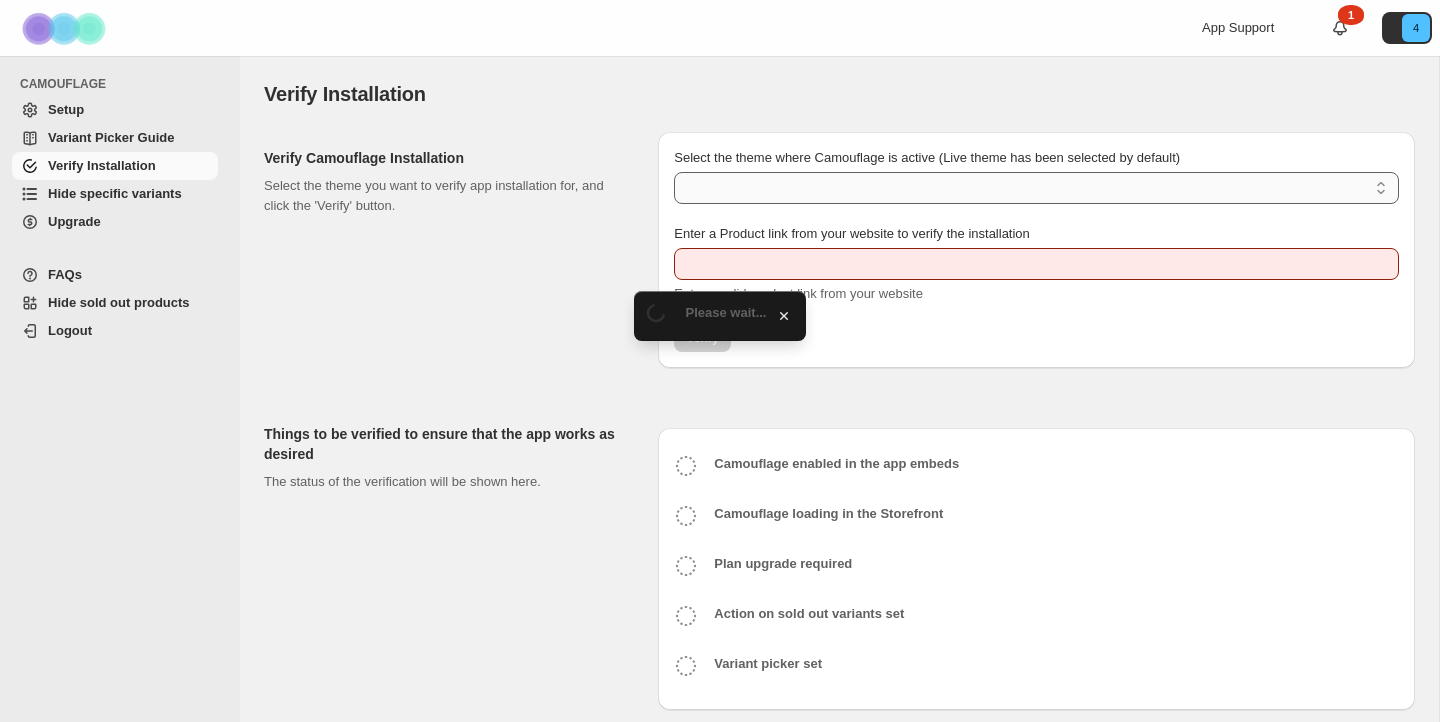 scroll, scrollTop: 0, scrollLeft: 0, axis: both 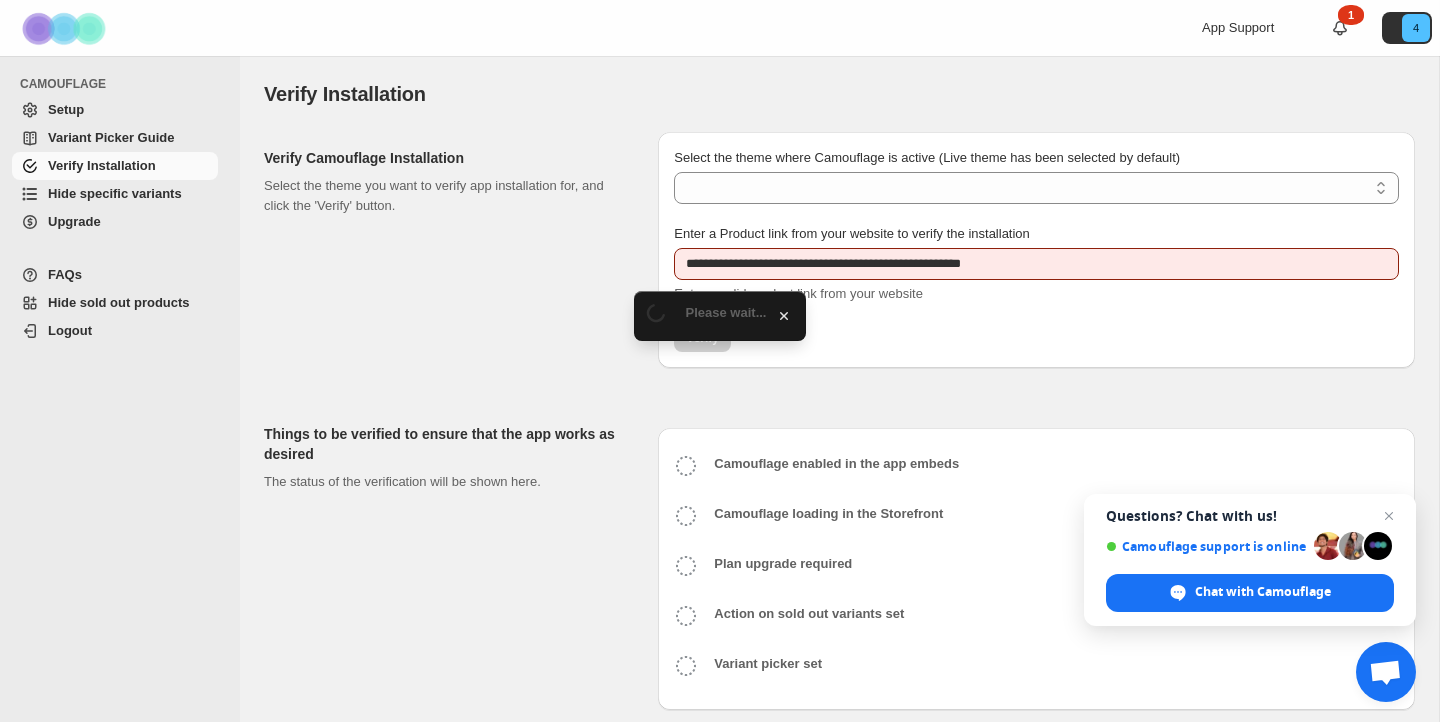 click on "Verify Camouflage Installation Select the theme you want to verify app installation for, and click the 'Verify' button." at bounding box center [453, 250] 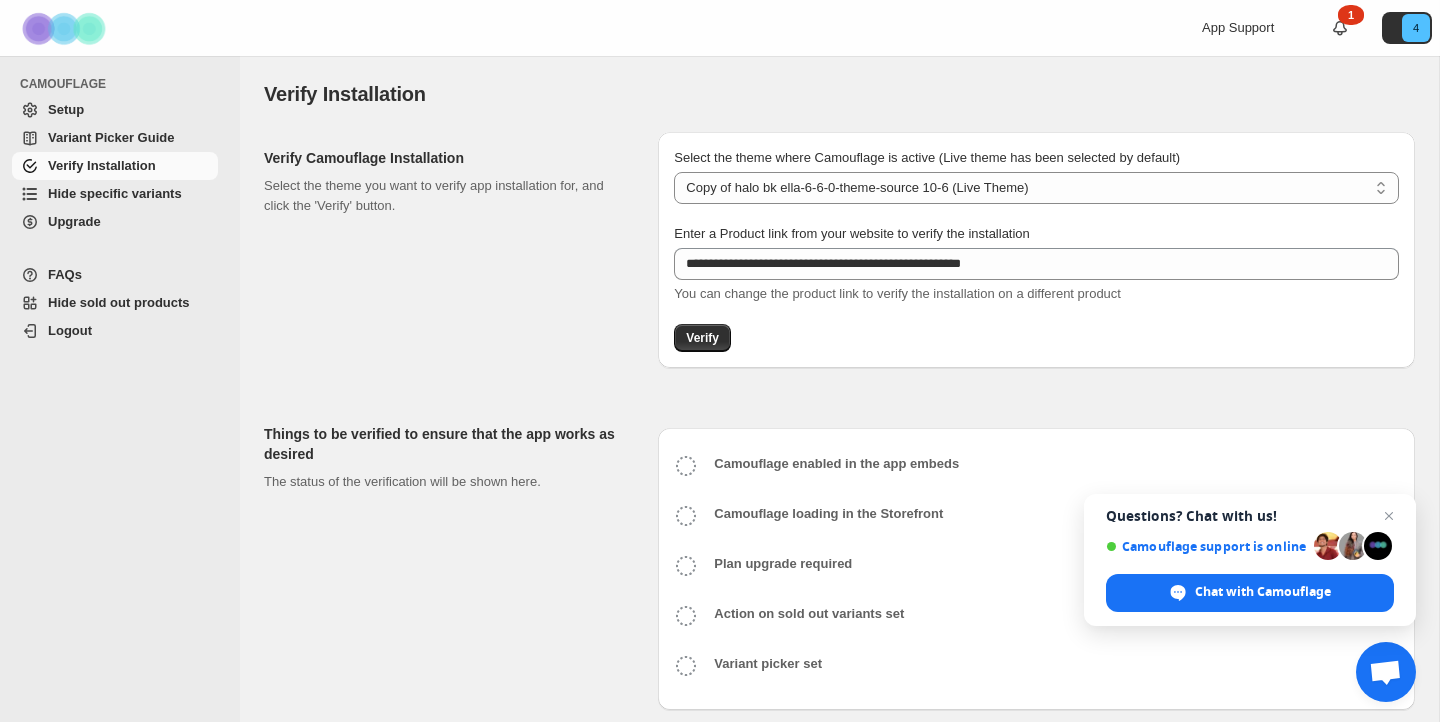 click on "**********" at bounding box center (1036, 250) 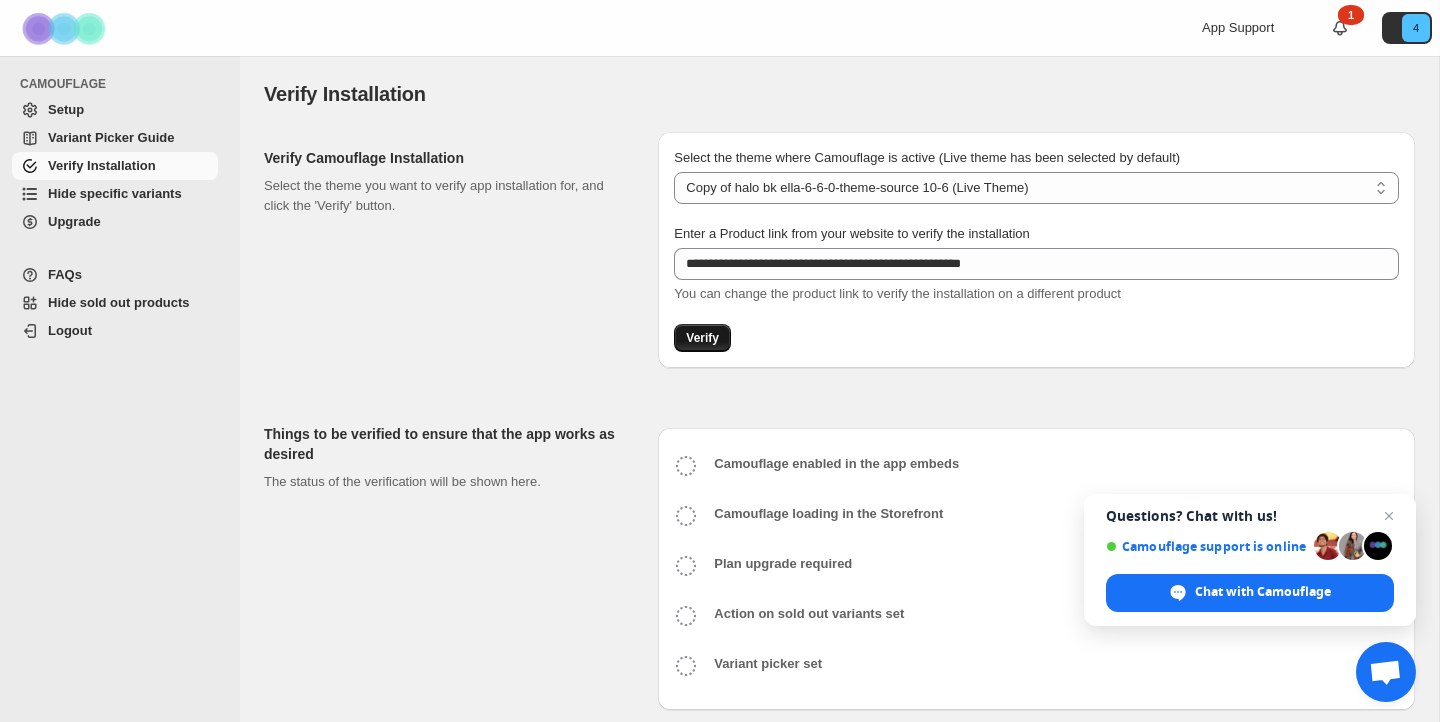 click on "Verify" at bounding box center [702, 338] 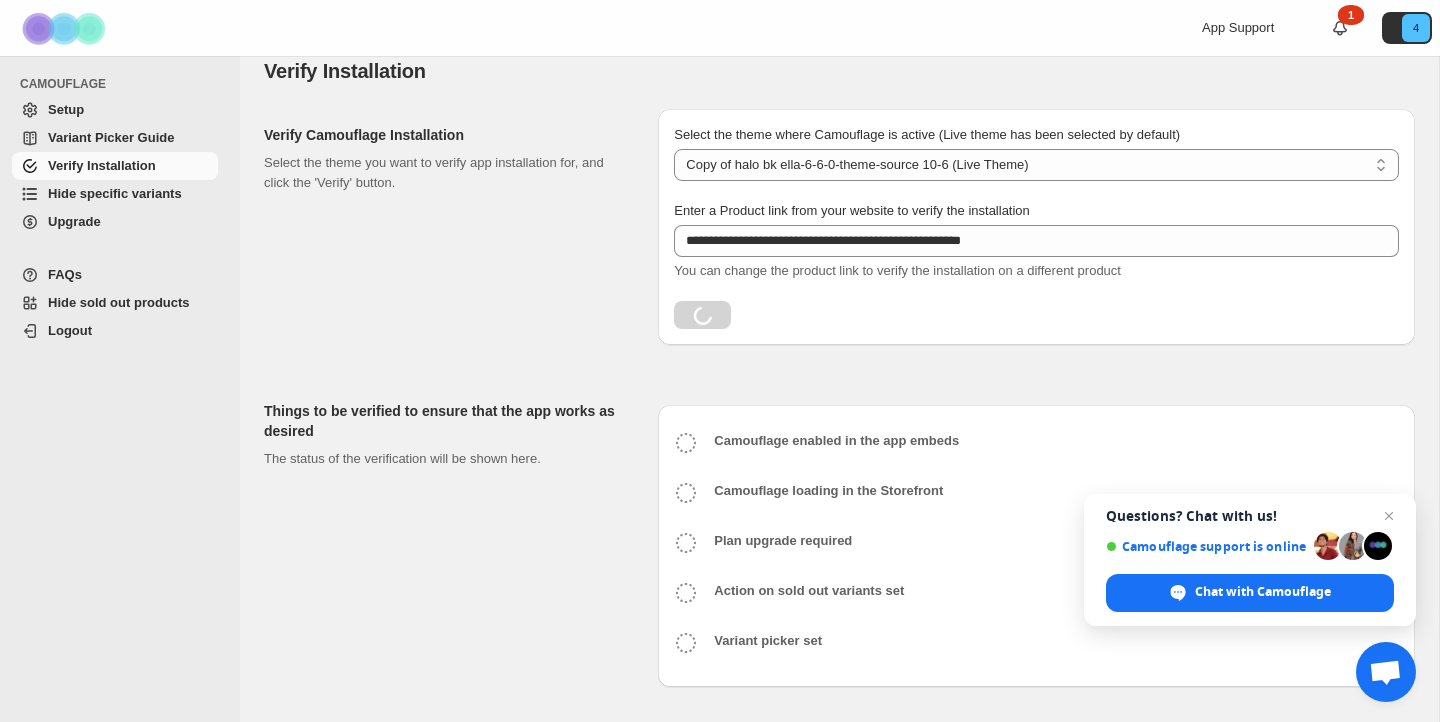 scroll, scrollTop: 0, scrollLeft: 0, axis: both 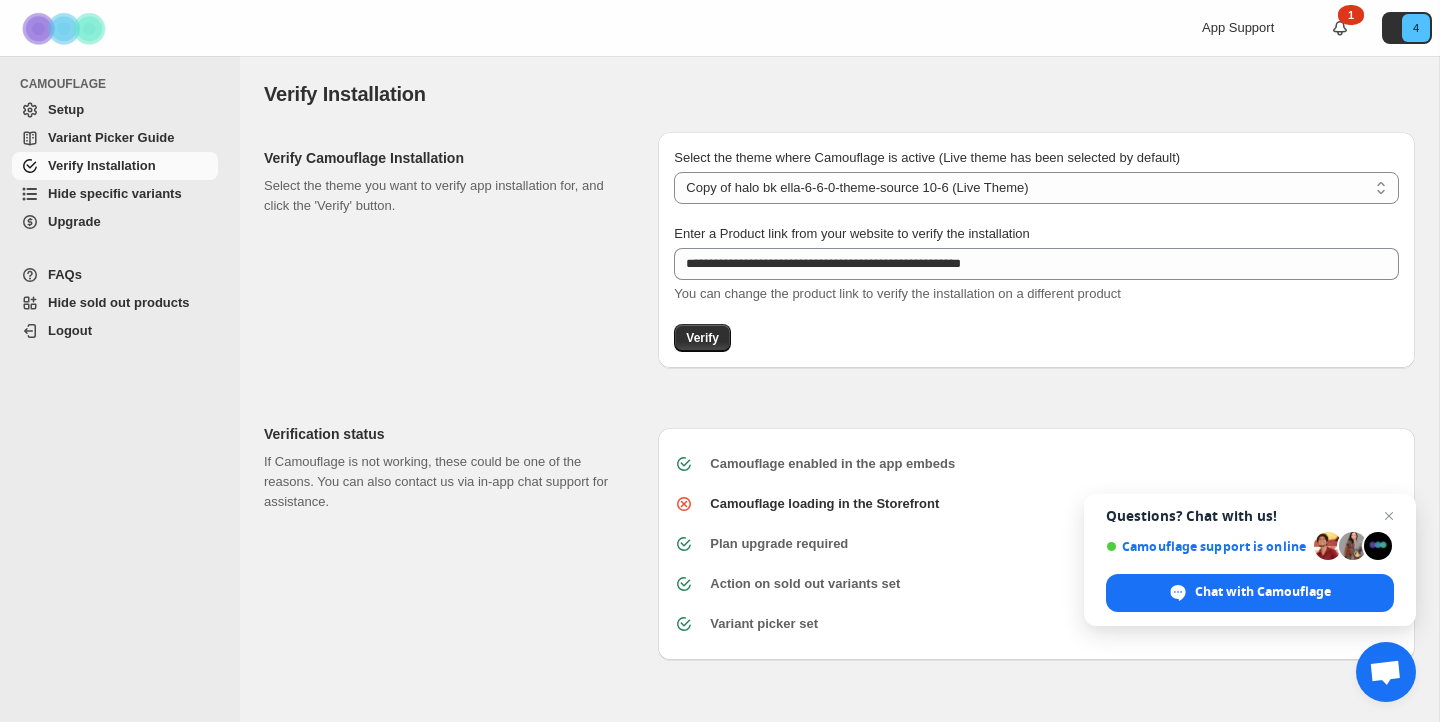 click on "Variant Picker Guide" at bounding box center (111, 137) 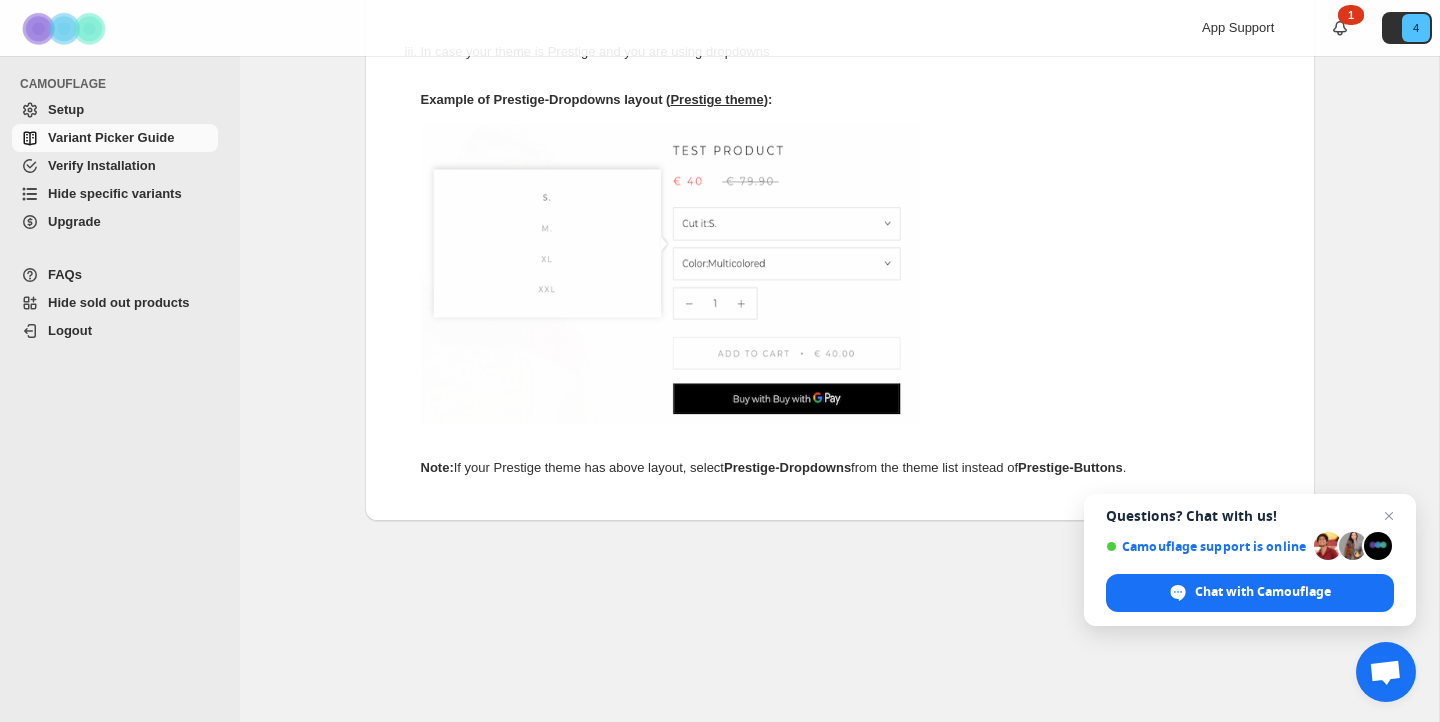 scroll, scrollTop: 1201, scrollLeft: 0, axis: vertical 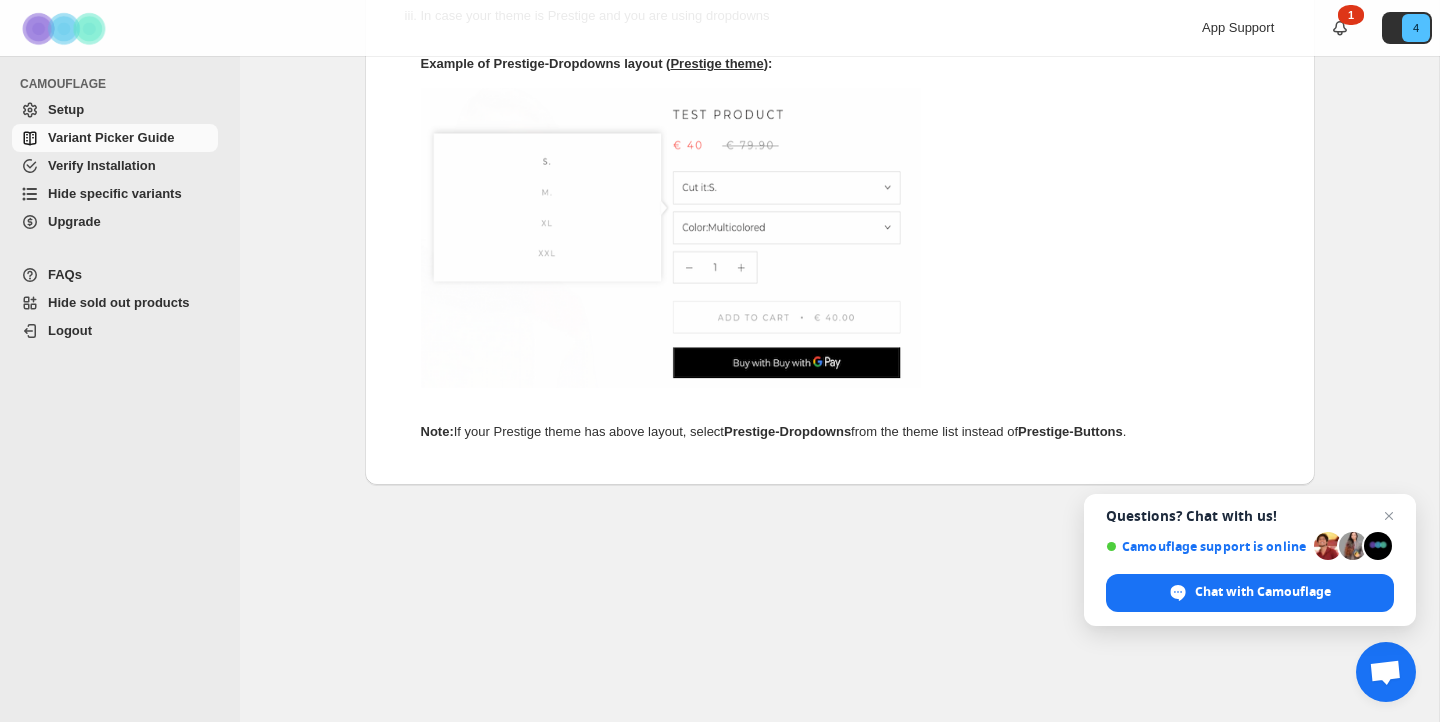 click on "Upgrade" at bounding box center (131, 222) 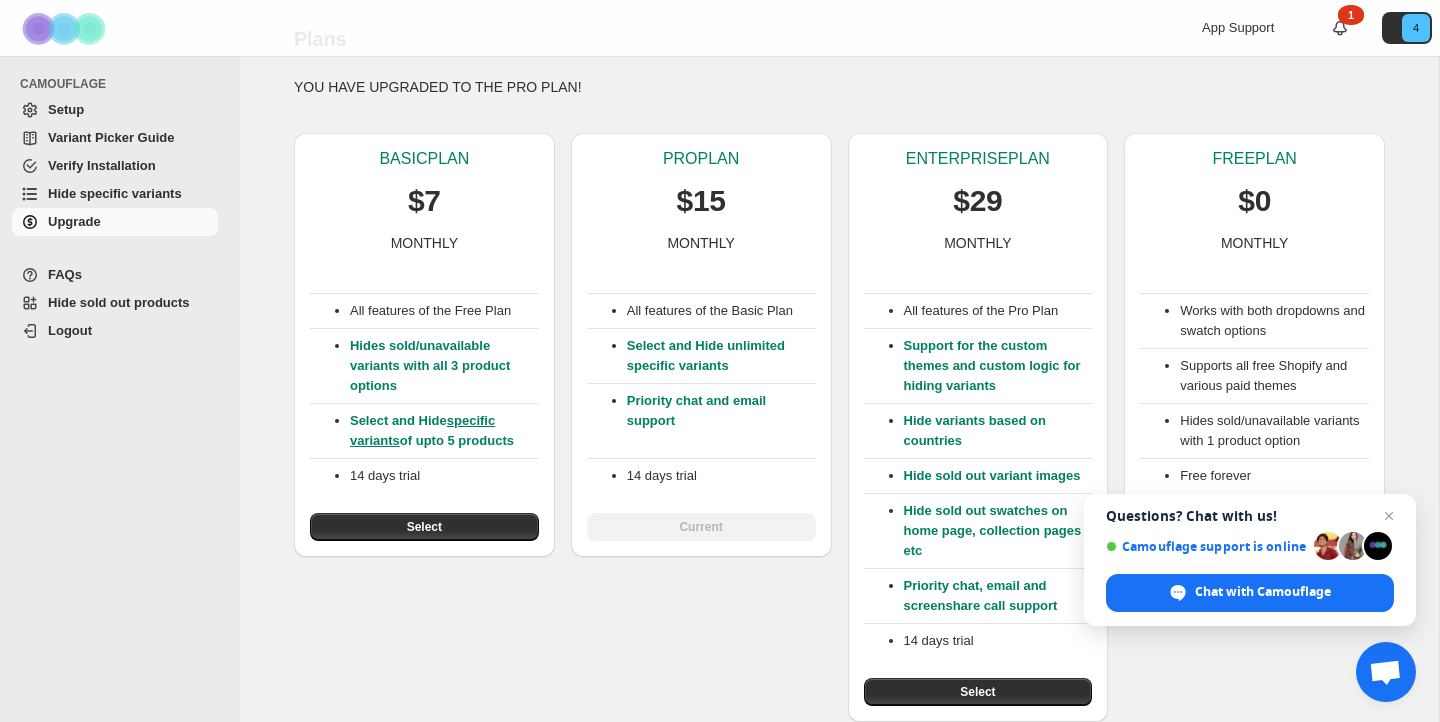 scroll, scrollTop: 54, scrollLeft: 0, axis: vertical 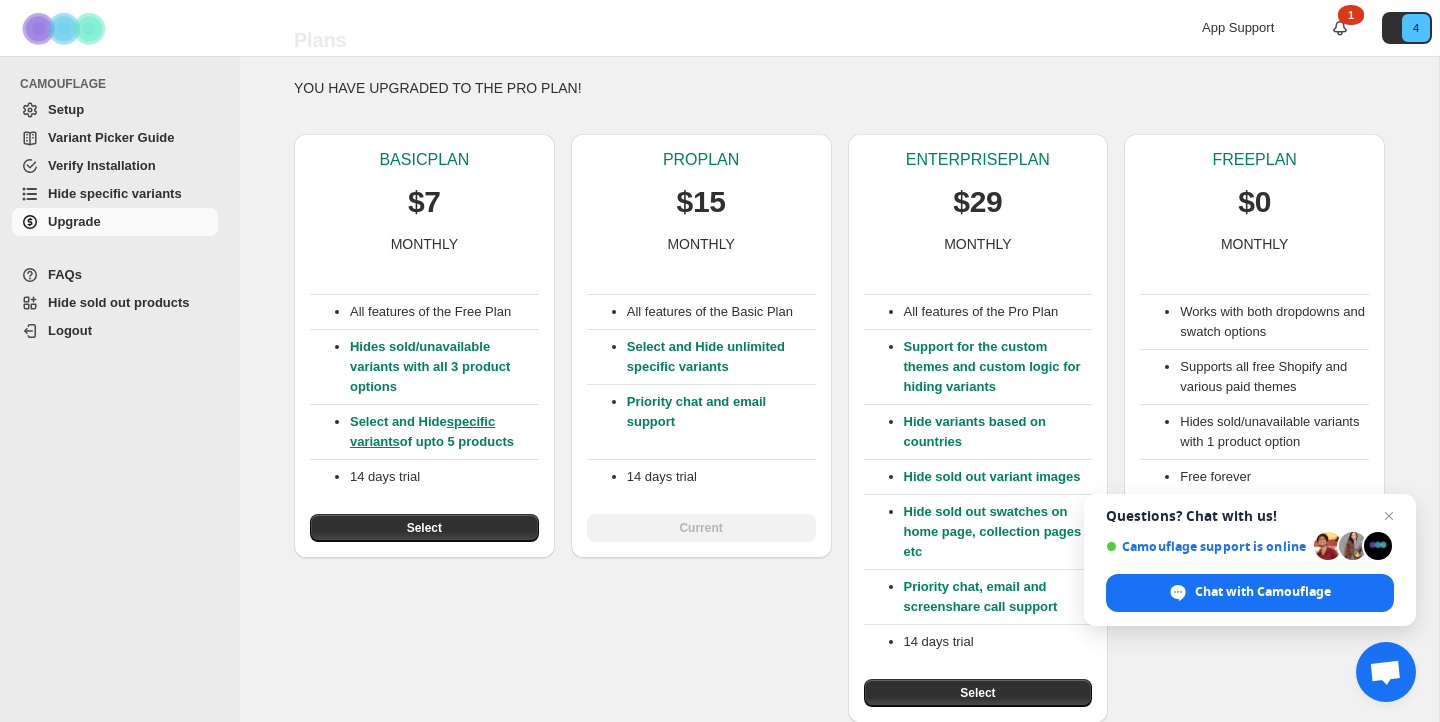 click on "Hide specific variants" at bounding box center [115, 193] 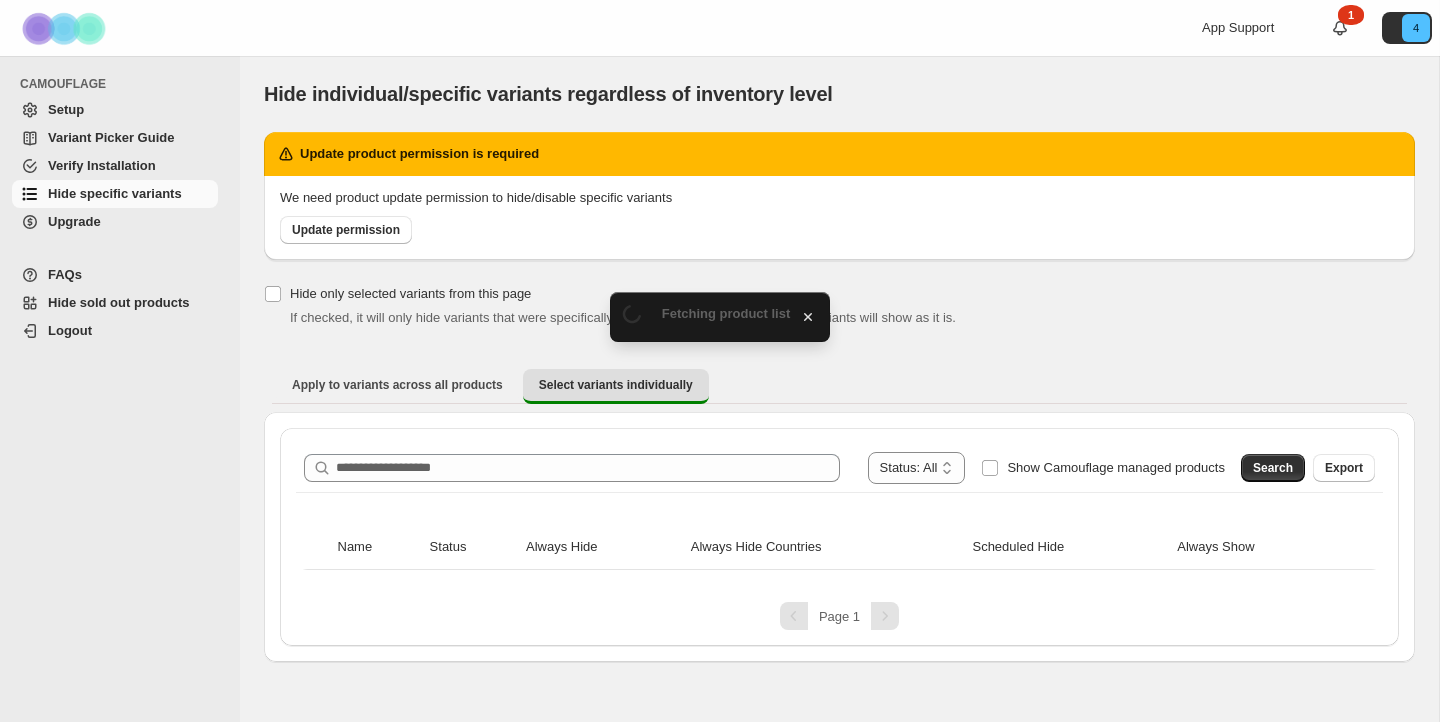 scroll, scrollTop: 0, scrollLeft: 0, axis: both 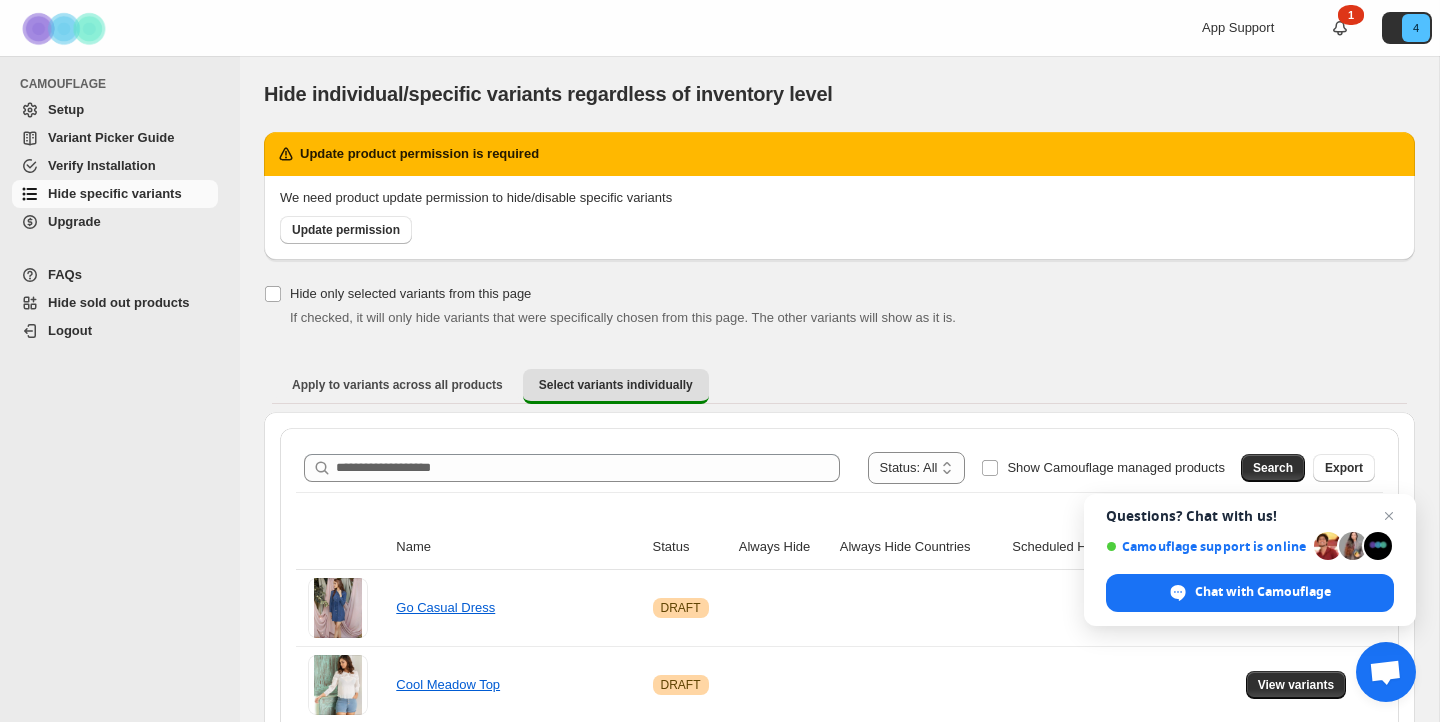 click on "Verify Installation" at bounding box center [102, 165] 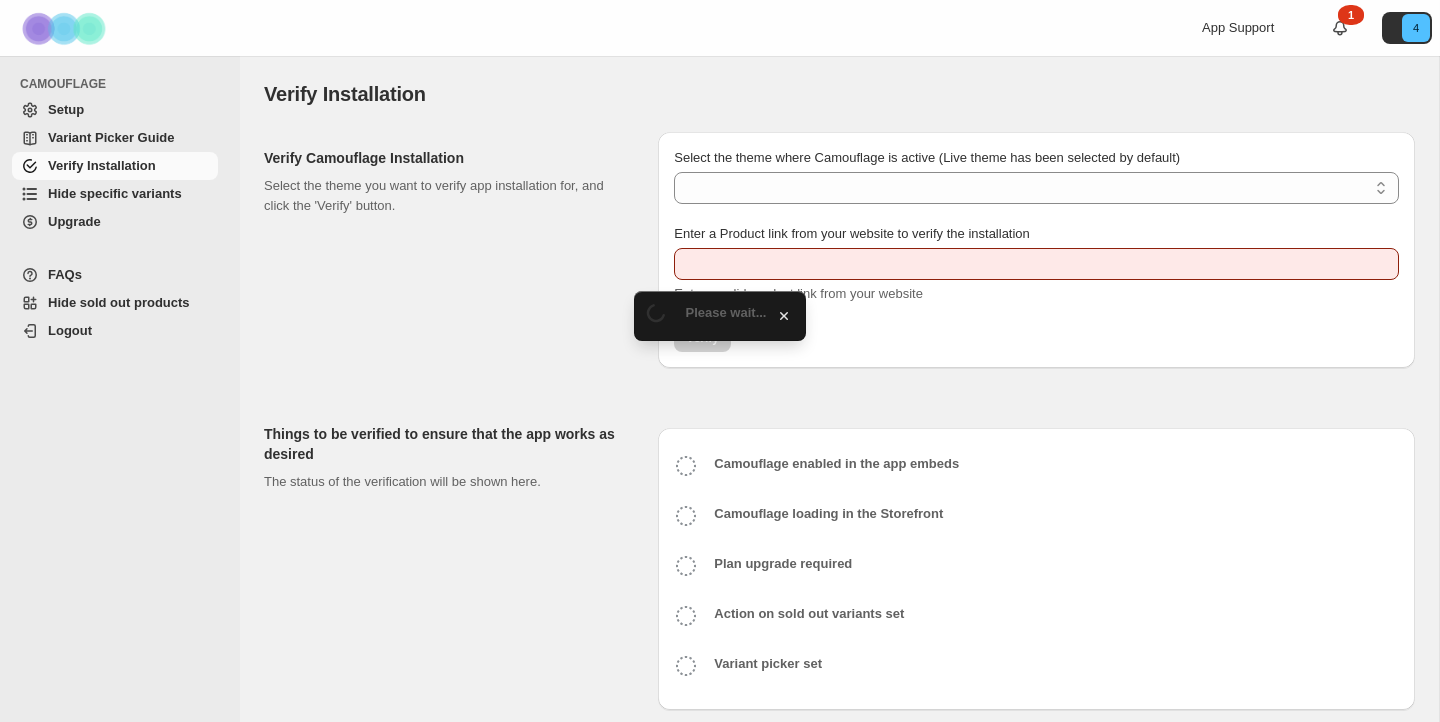 scroll, scrollTop: 0, scrollLeft: 0, axis: both 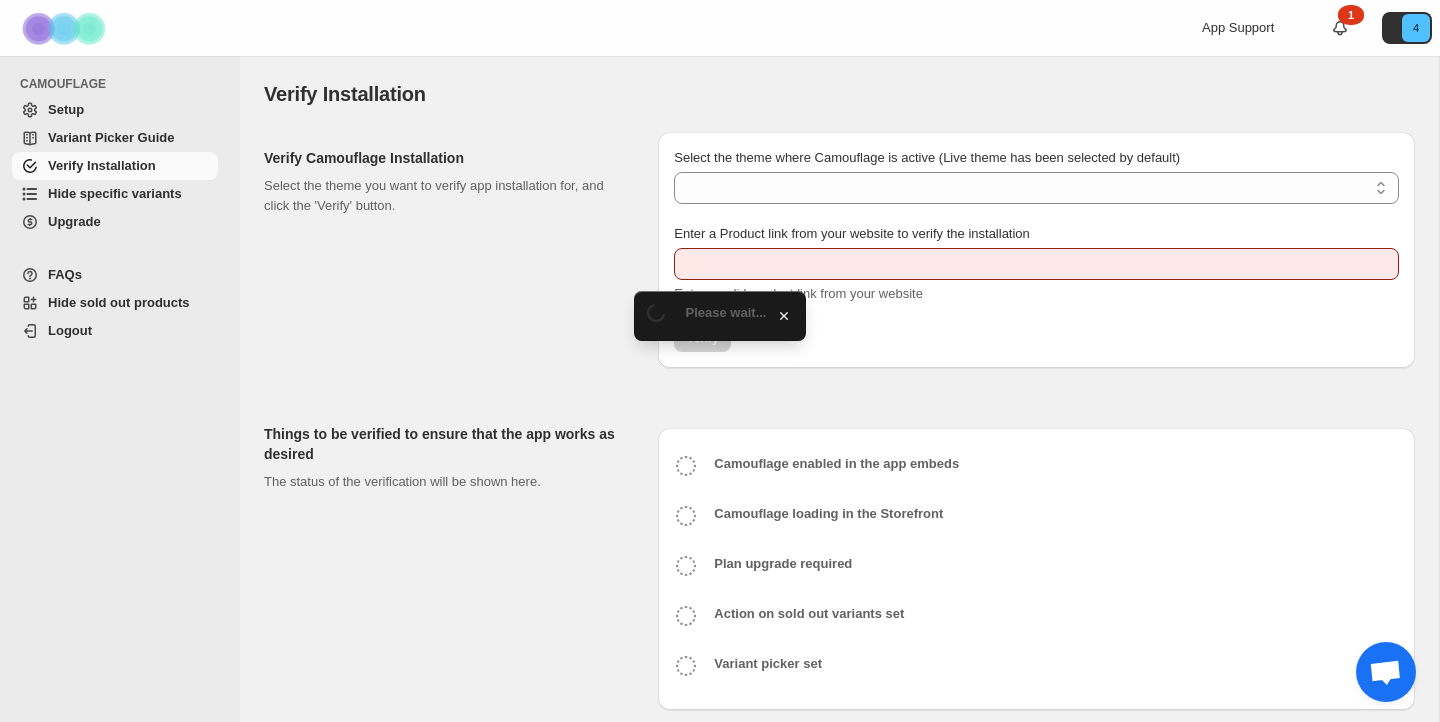 click on "Verify Camouflage Installation Select the theme you want to verify app installation for, and click the 'Verify' button." at bounding box center [453, 250] 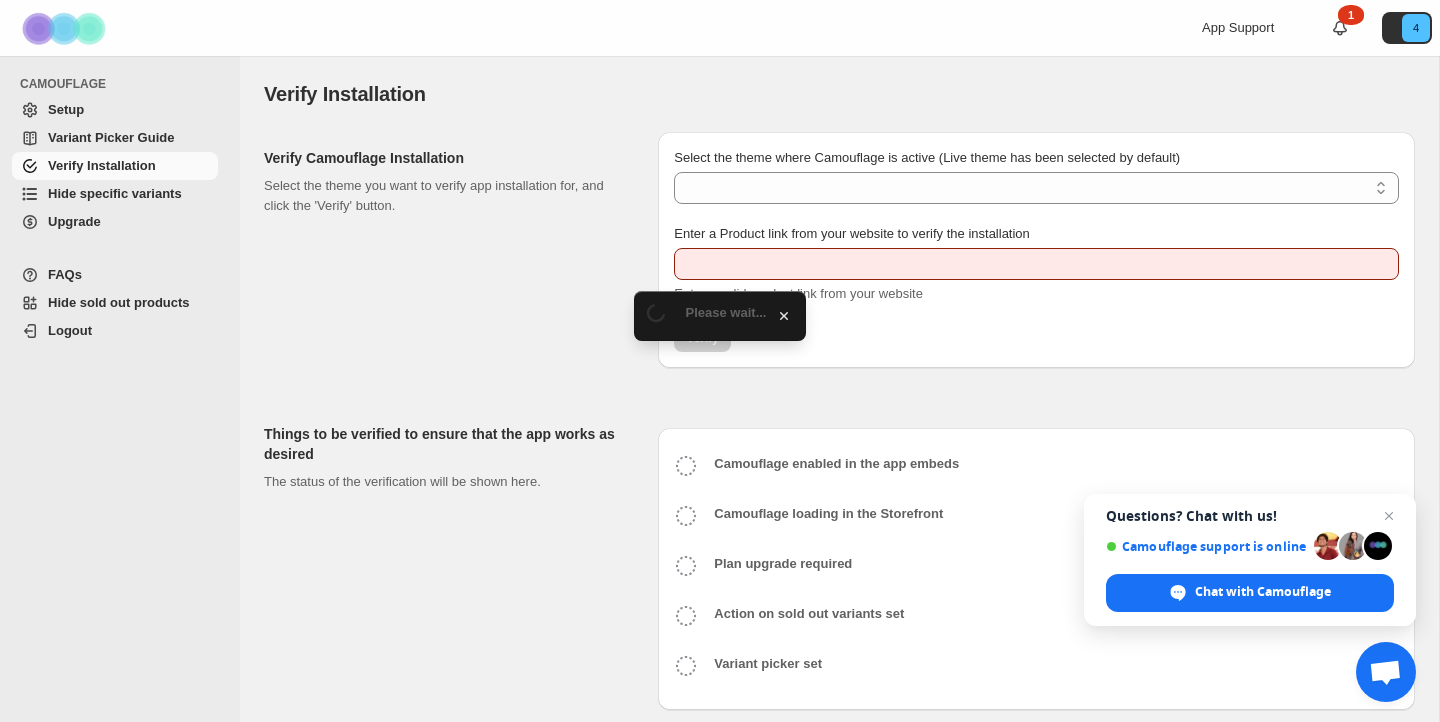 scroll, scrollTop: 23, scrollLeft: 0, axis: vertical 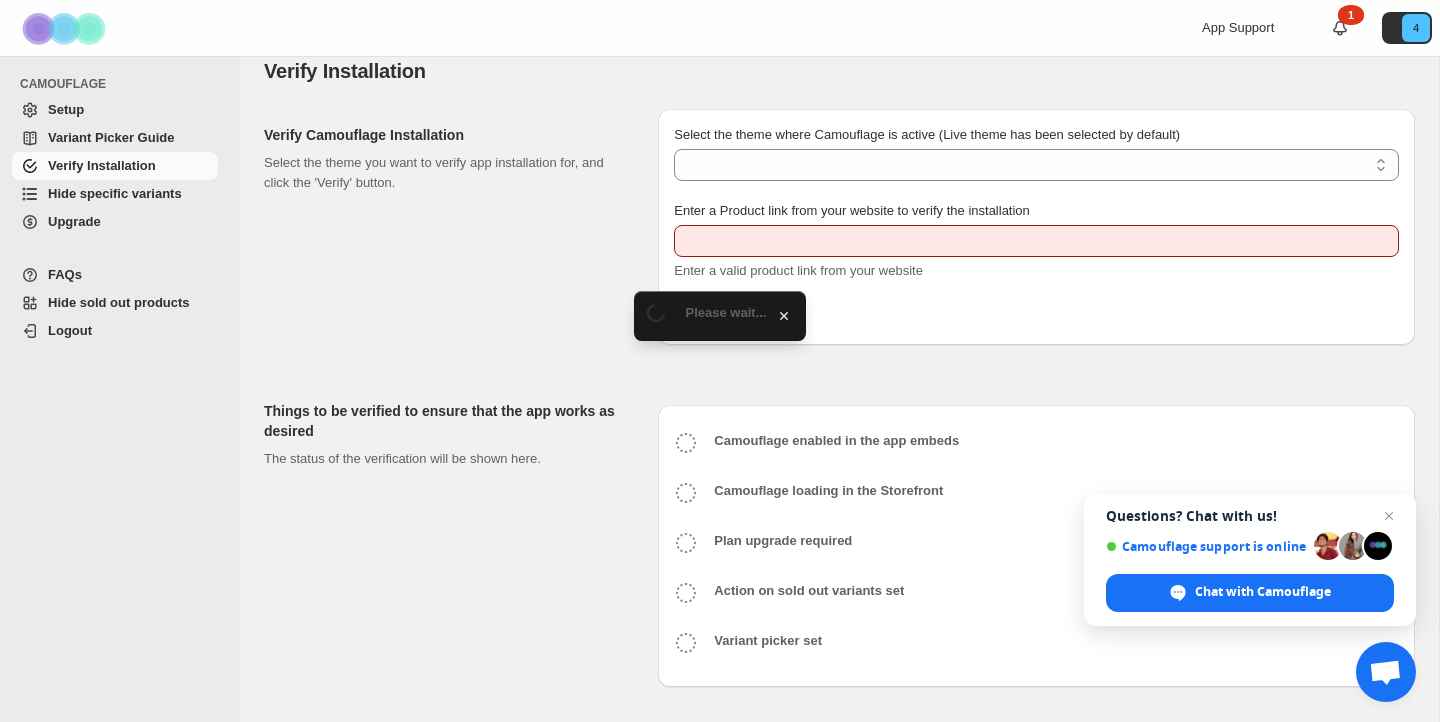 click on "Verify Camouflage Installation Select the theme you want to verify app installation for, and click the 'Verify' button." at bounding box center [453, 227] 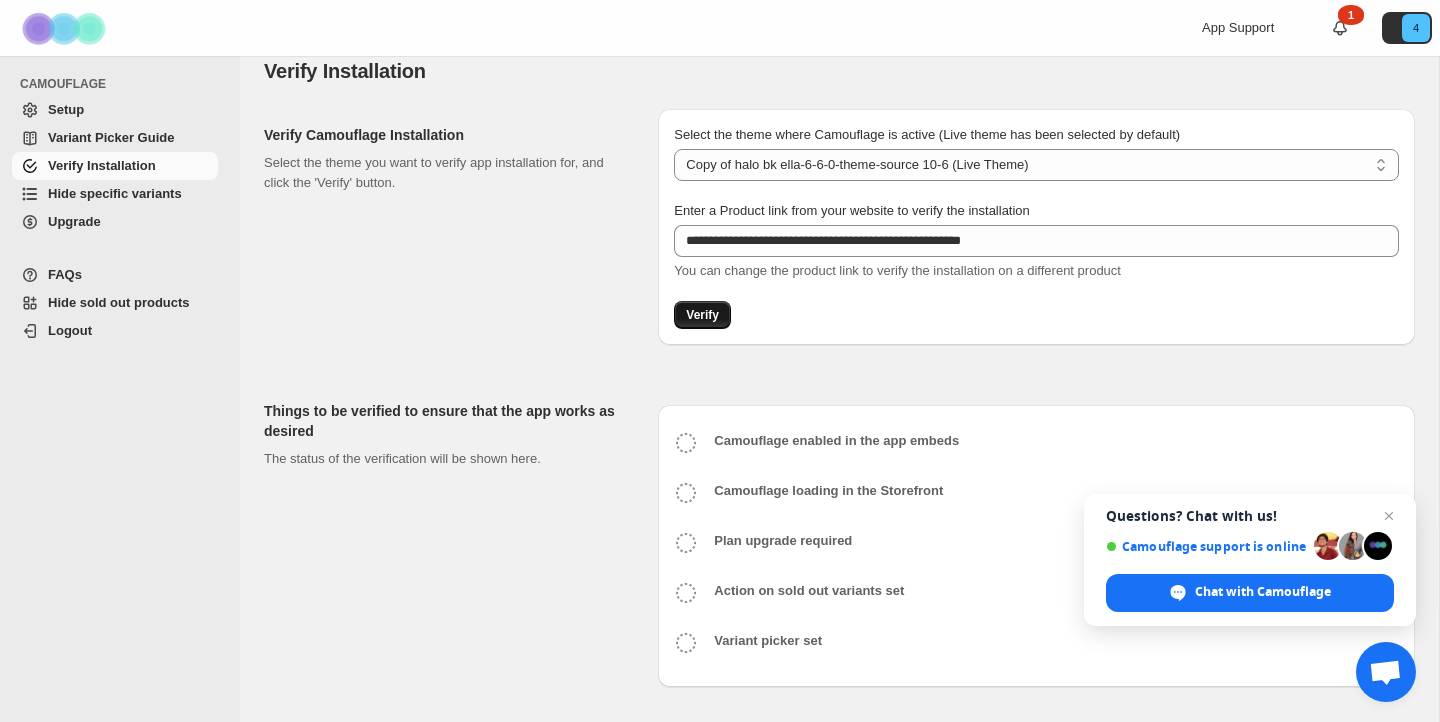 click on "Verify" at bounding box center (702, 315) 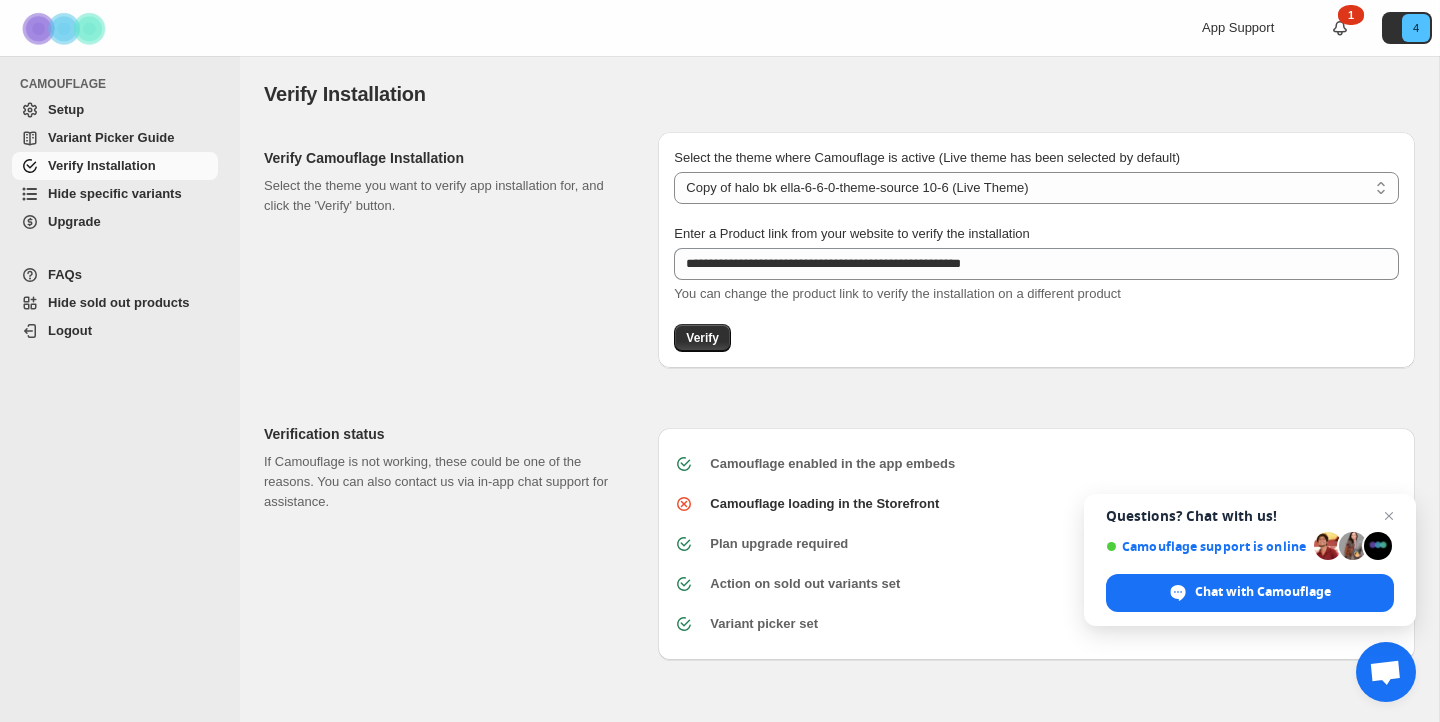 scroll, scrollTop: 0, scrollLeft: 0, axis: both 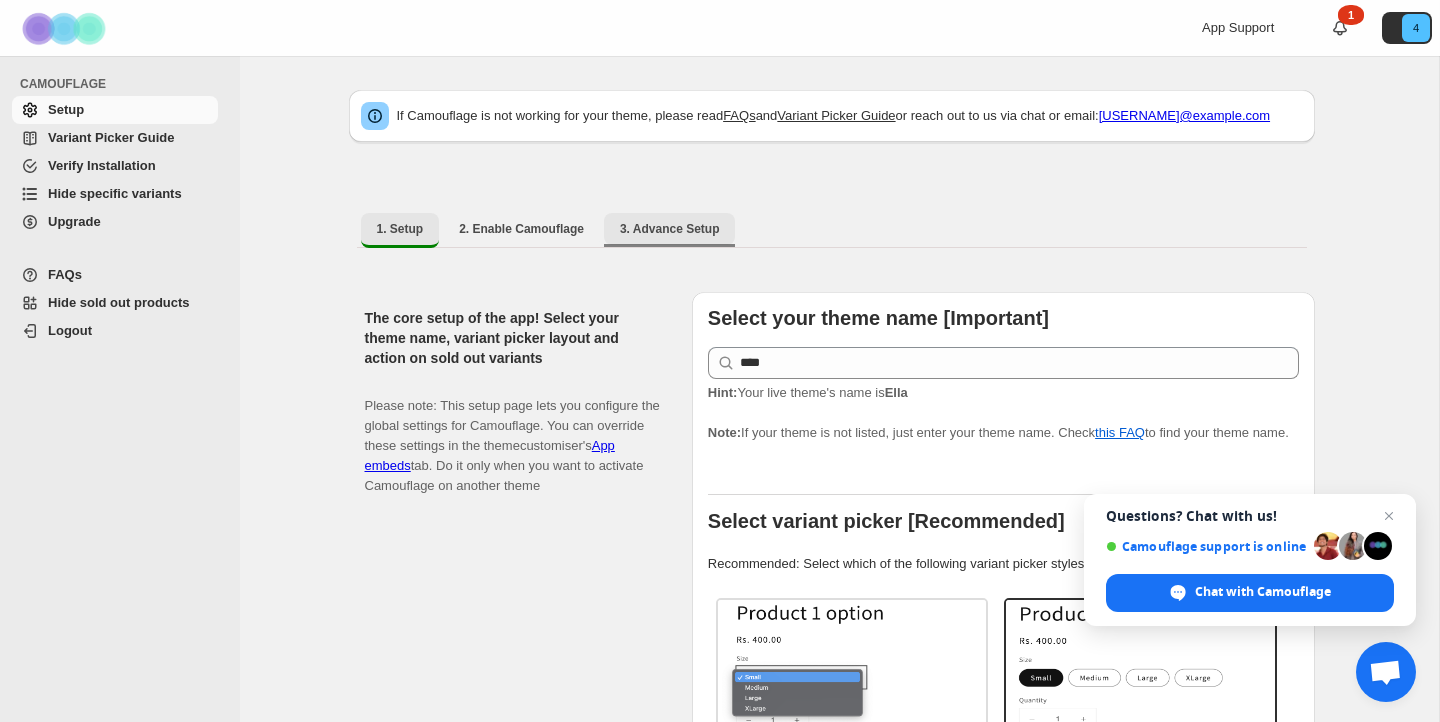 click on "3. Advance Setup" at bounding box center [670, 229] 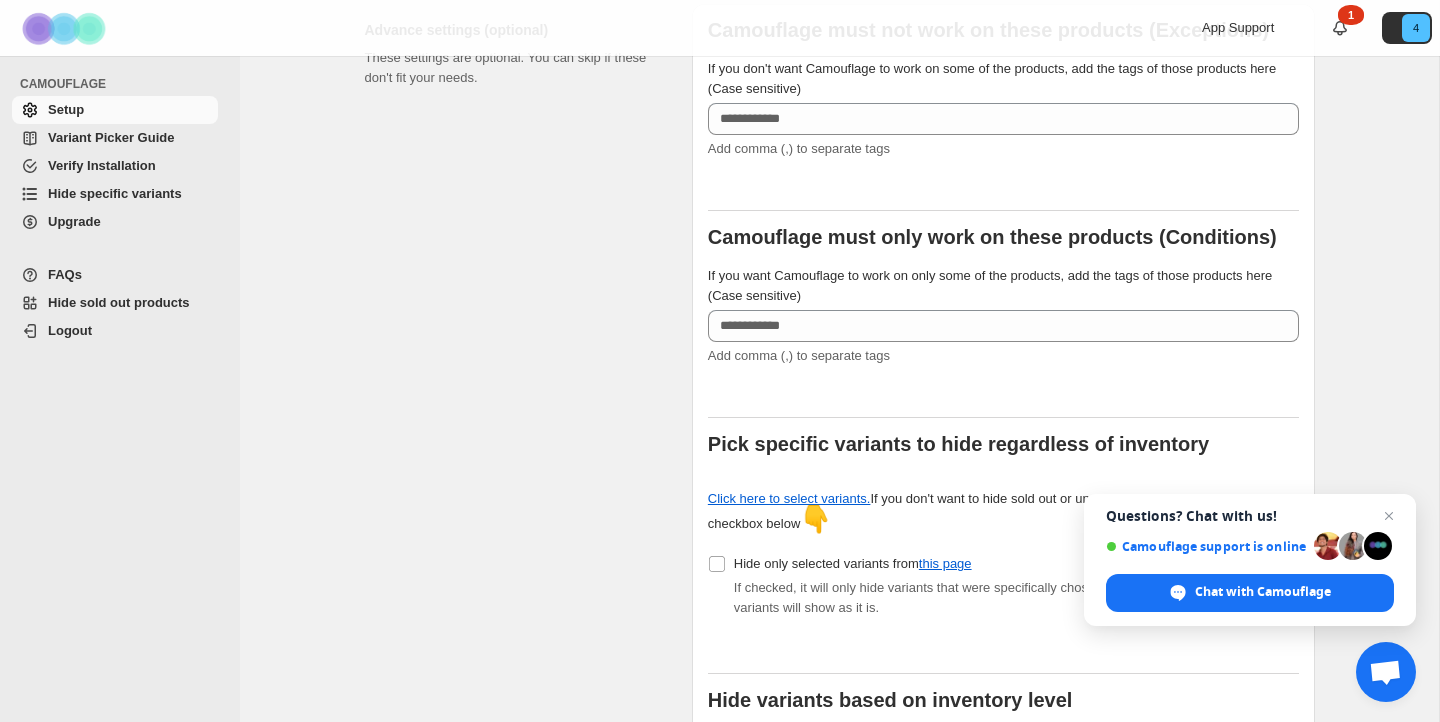 scroll, scrollTop: 0, scrollLeft: 0, axis: both 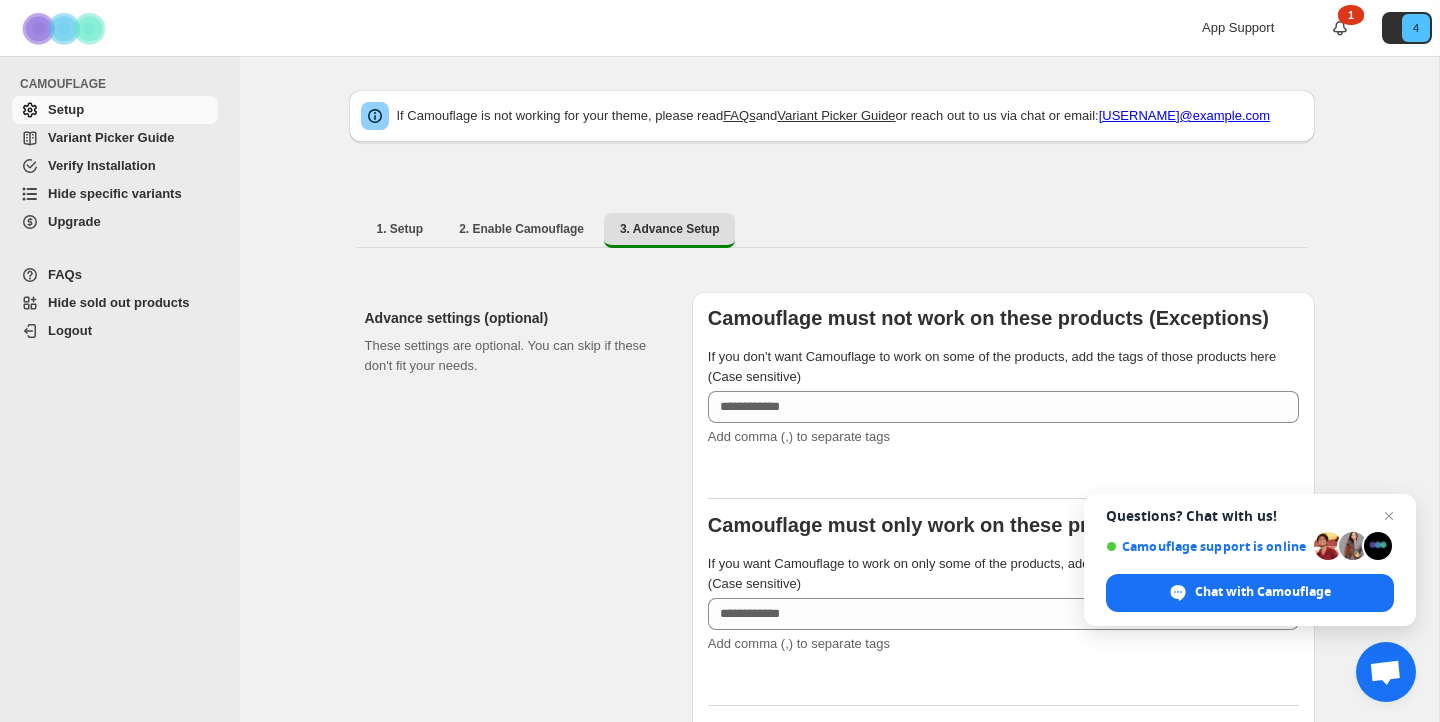 click on "Hide sold out products" at bounding box center [119, 302] 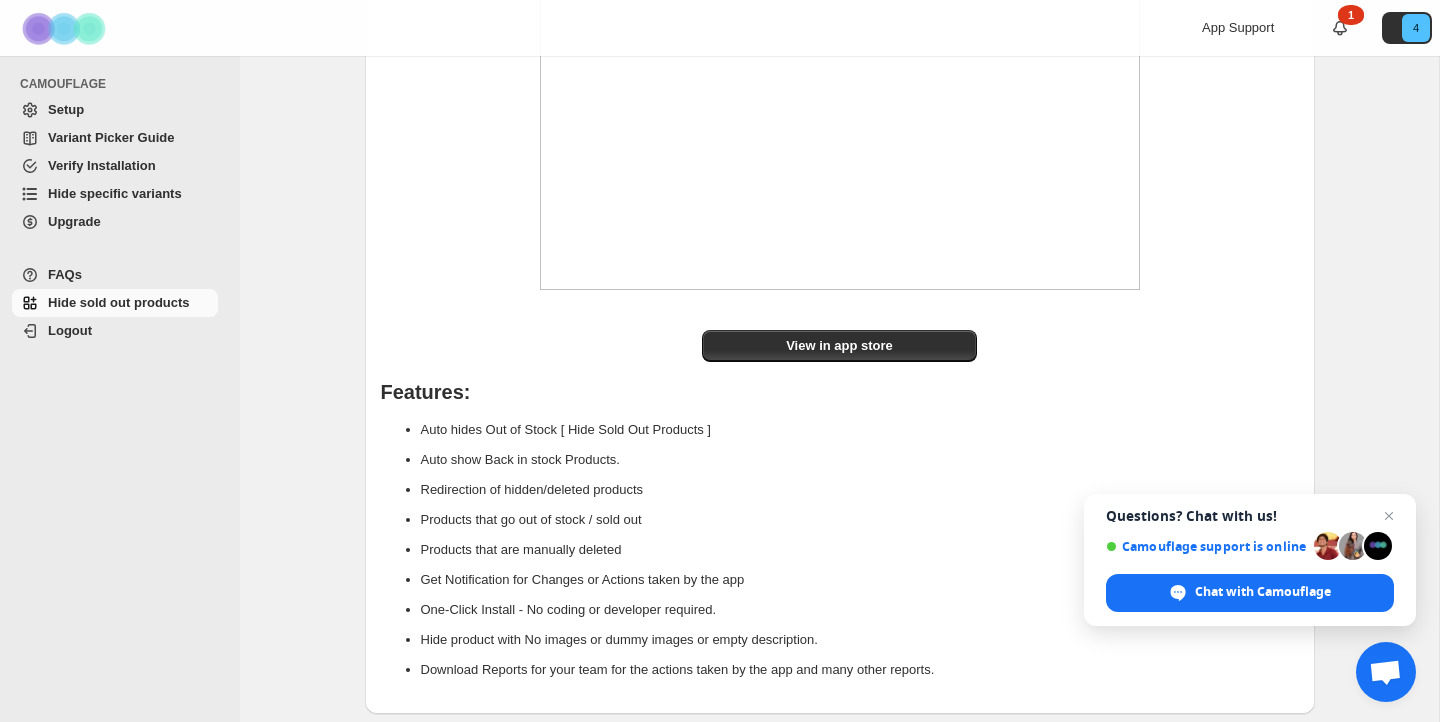 scroll, scrollTop: 0, scrollLeft: 0, axis: both 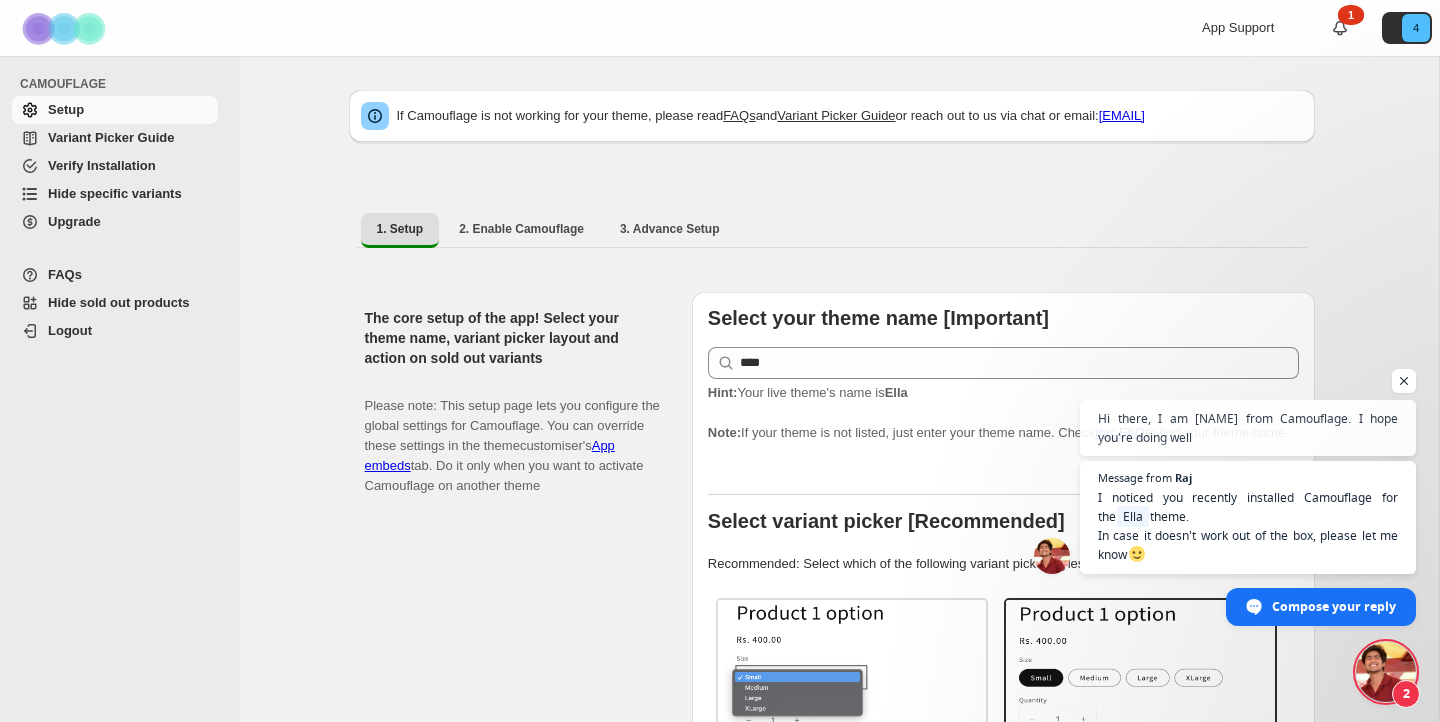 click on "Logout" at bounding box center (131, 331) 